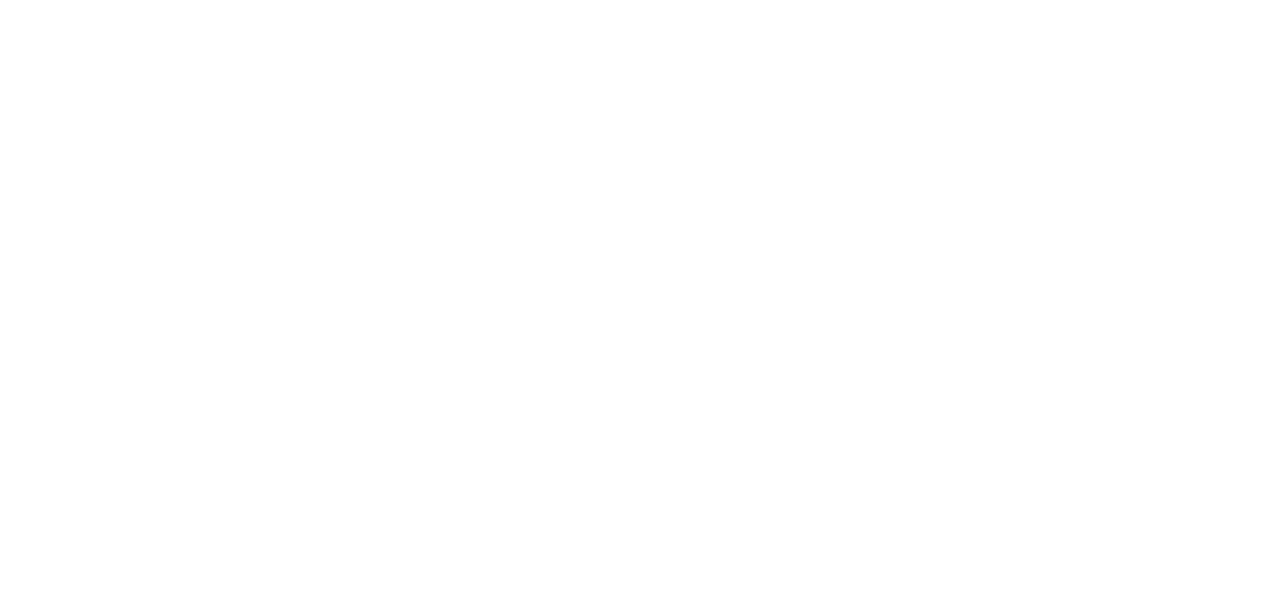scroll, scrollTop: 0, scrollLeft: 0, axis: both 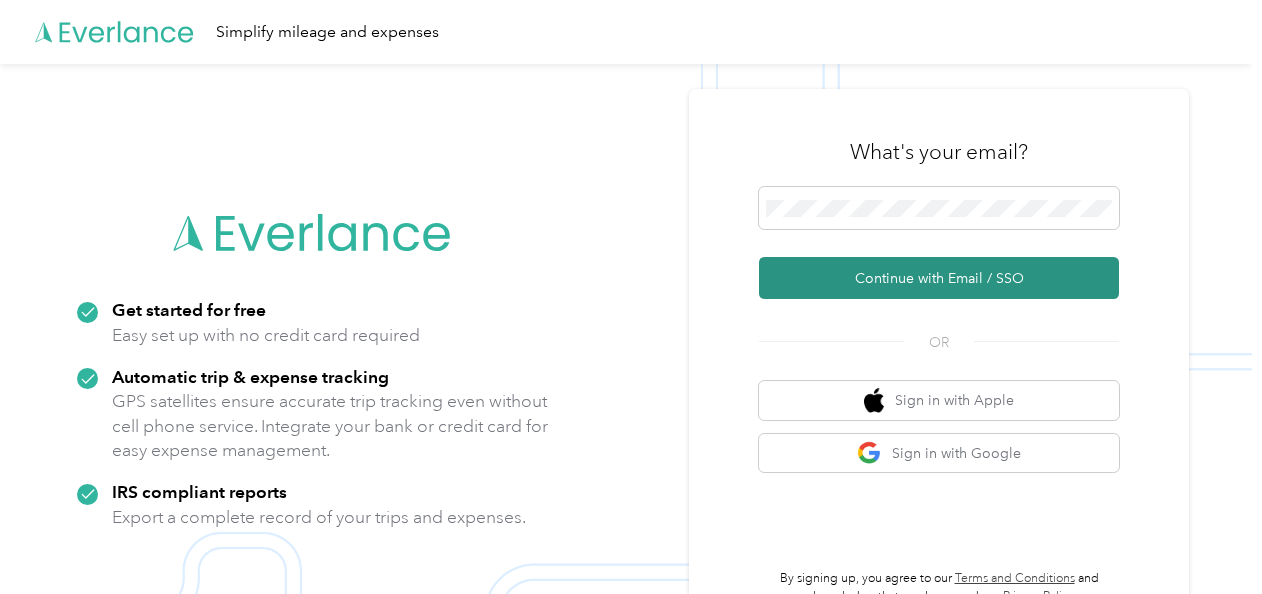 click on "Continue with Email / SSO" at bounding box center (939, 278) 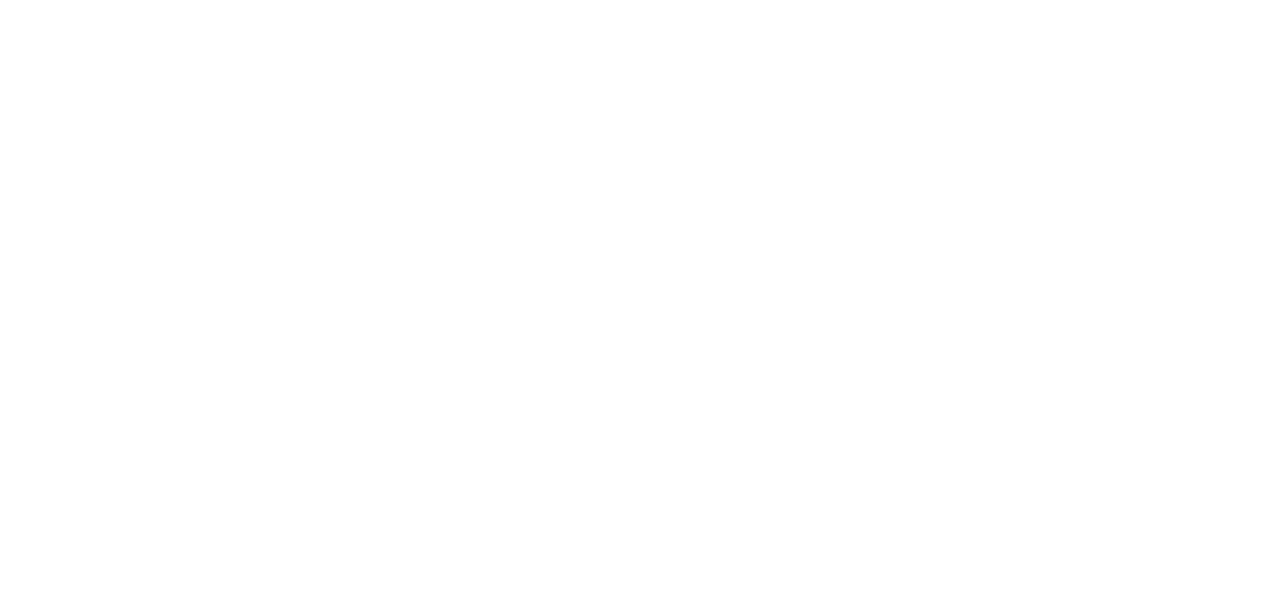 scroll, scrollTop: 0, scrollLeft: 0, axis: both 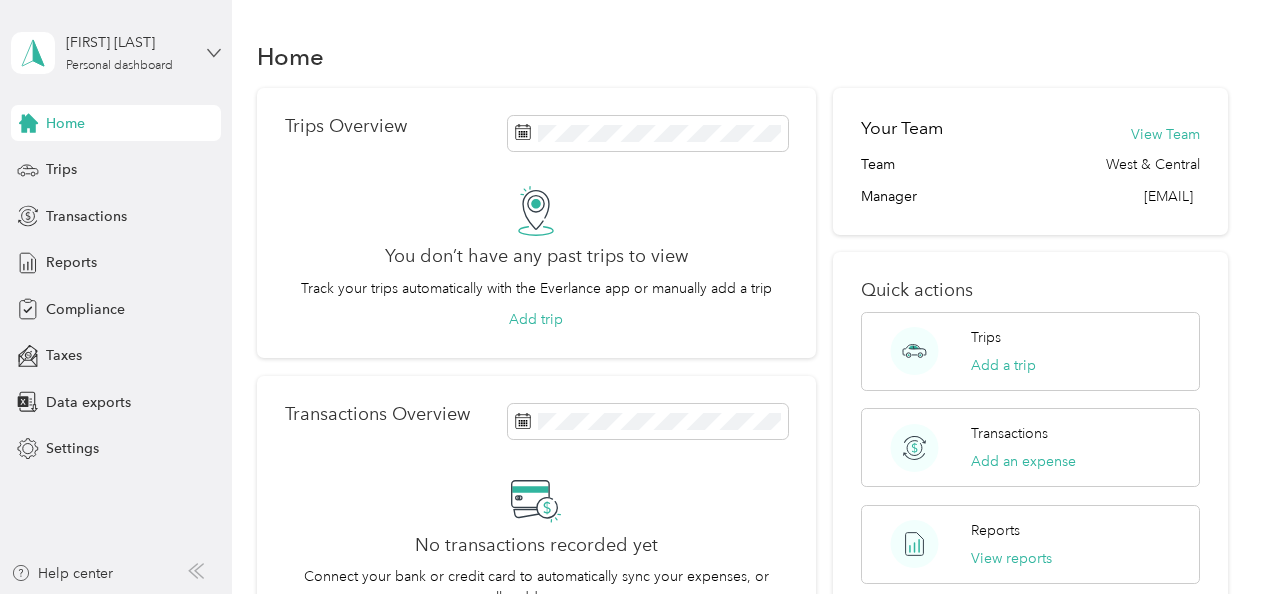 click 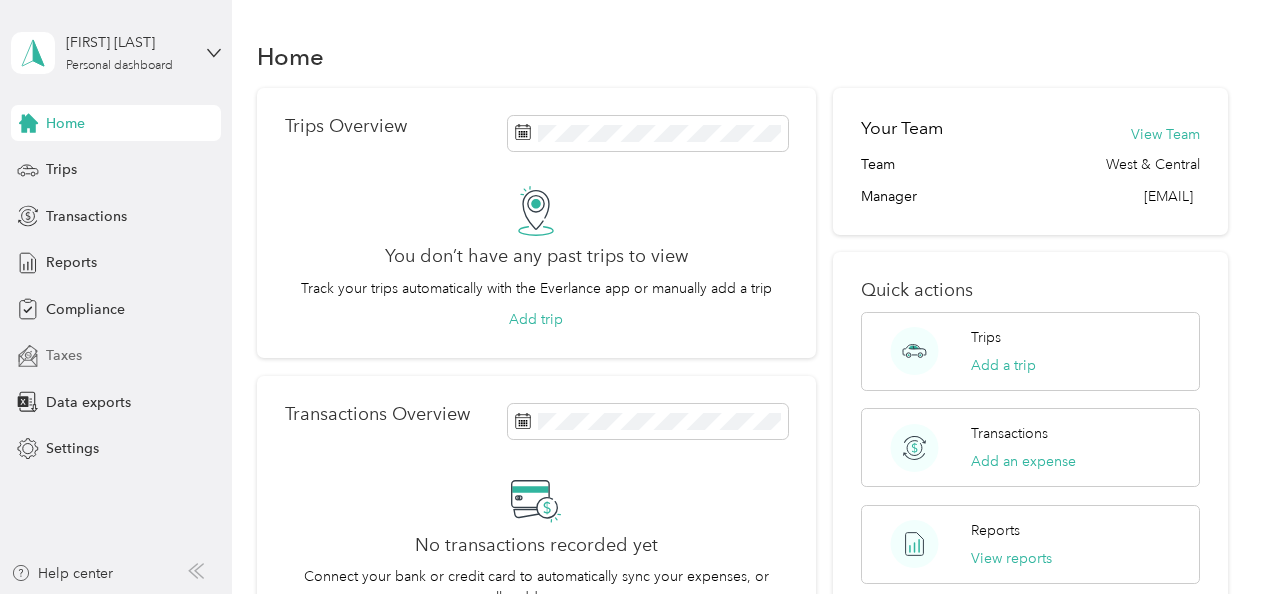 click on "Taxes" at bounding box center (116, 356) 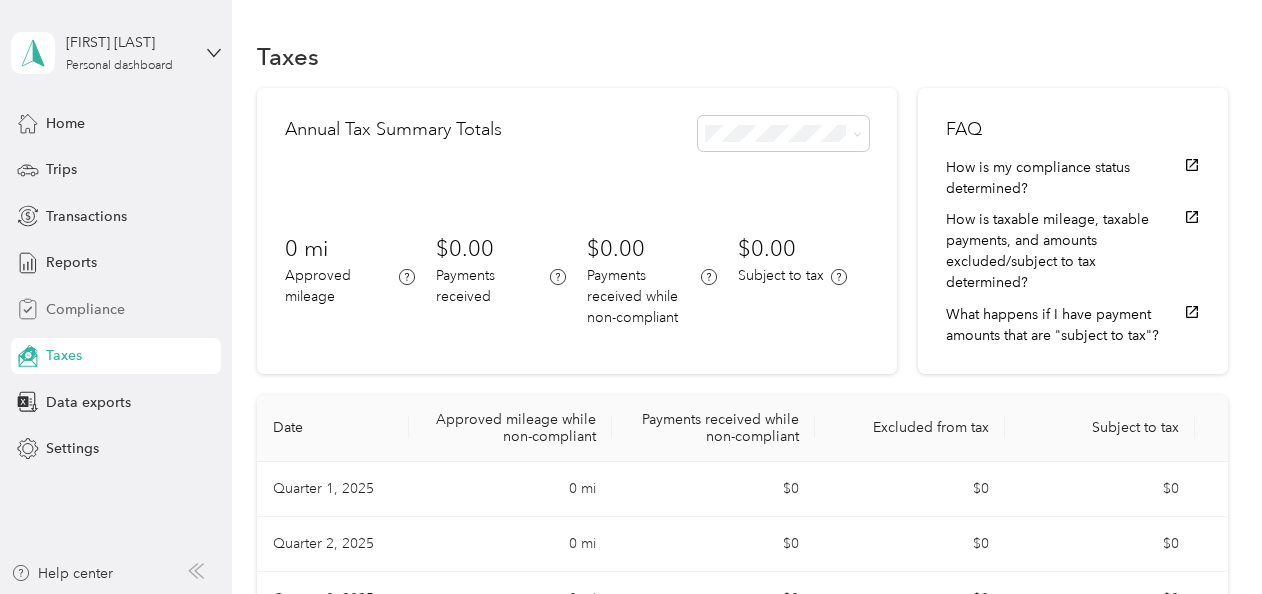 click on "Compliance" at bounding box center [85, 309] 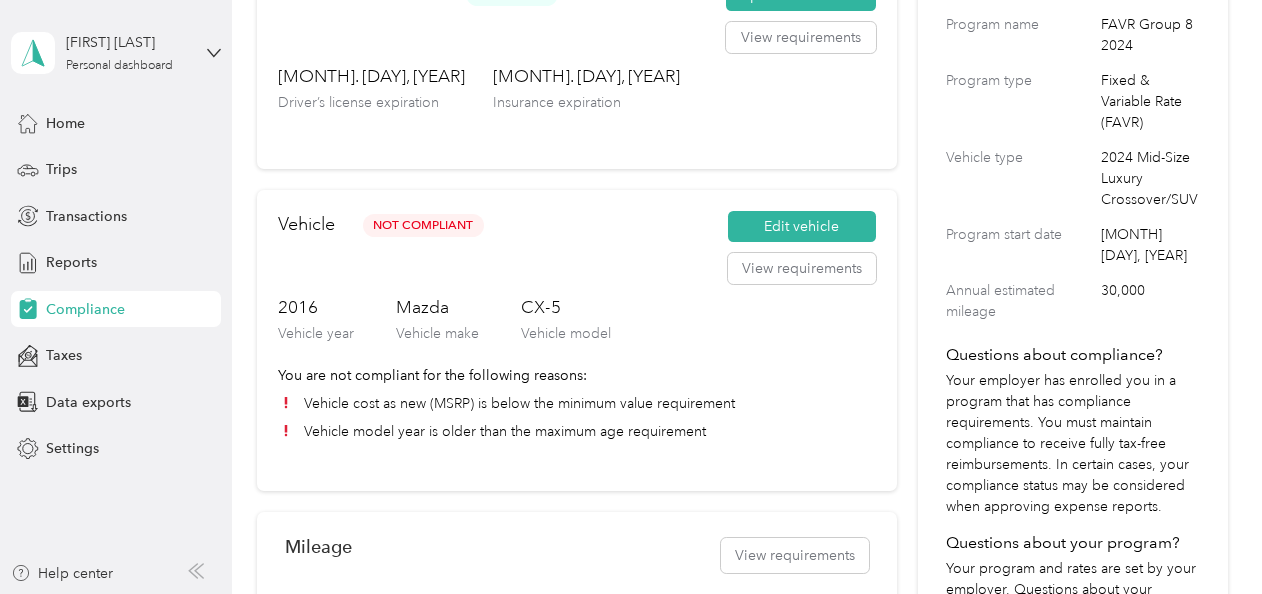 scroll, scrollTop: 0, scrollLeft: 0, axis: both 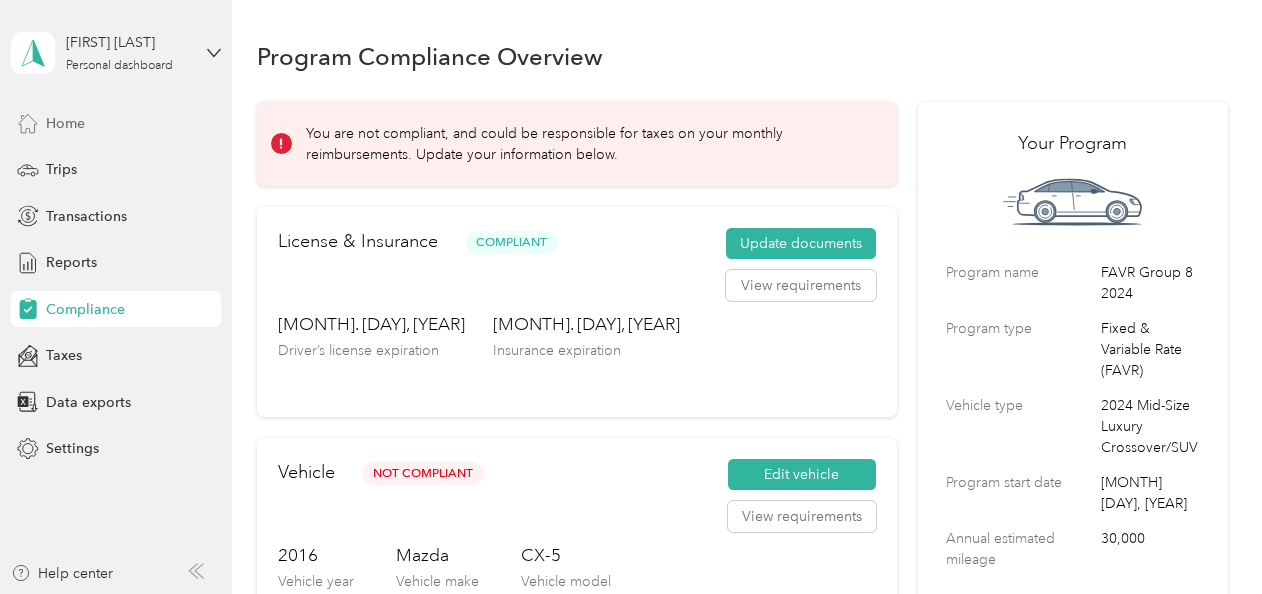 click on "Home" at bounding box center (65, 123) 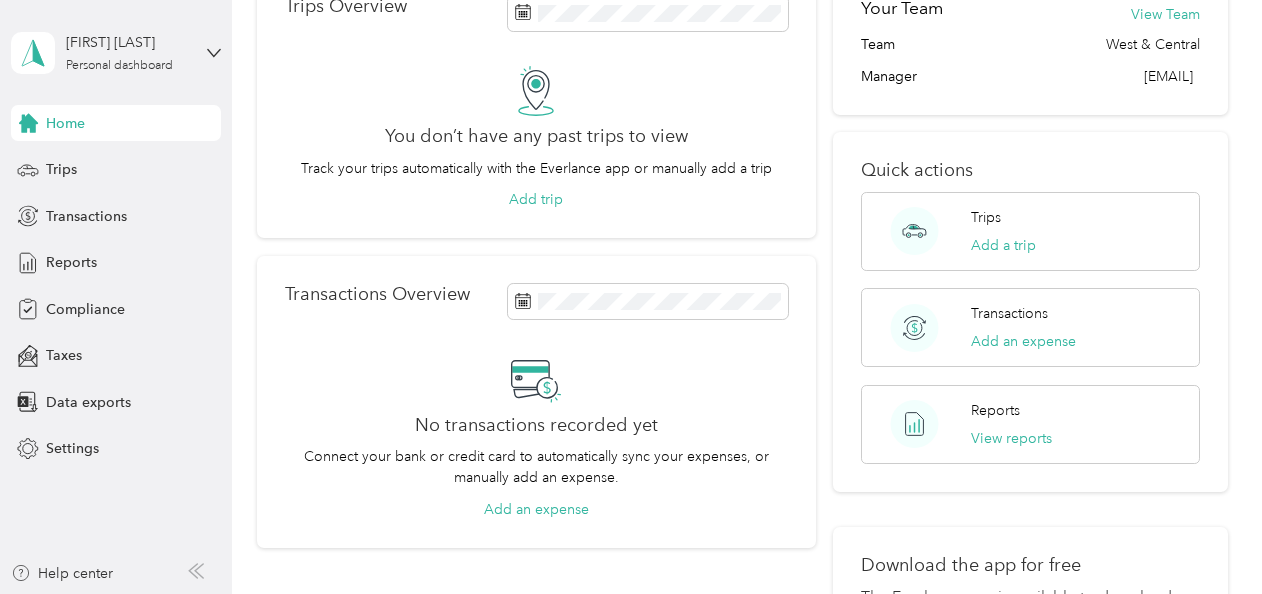 scroll, scrollTop: 0, scrollLeft: 0, axis: both 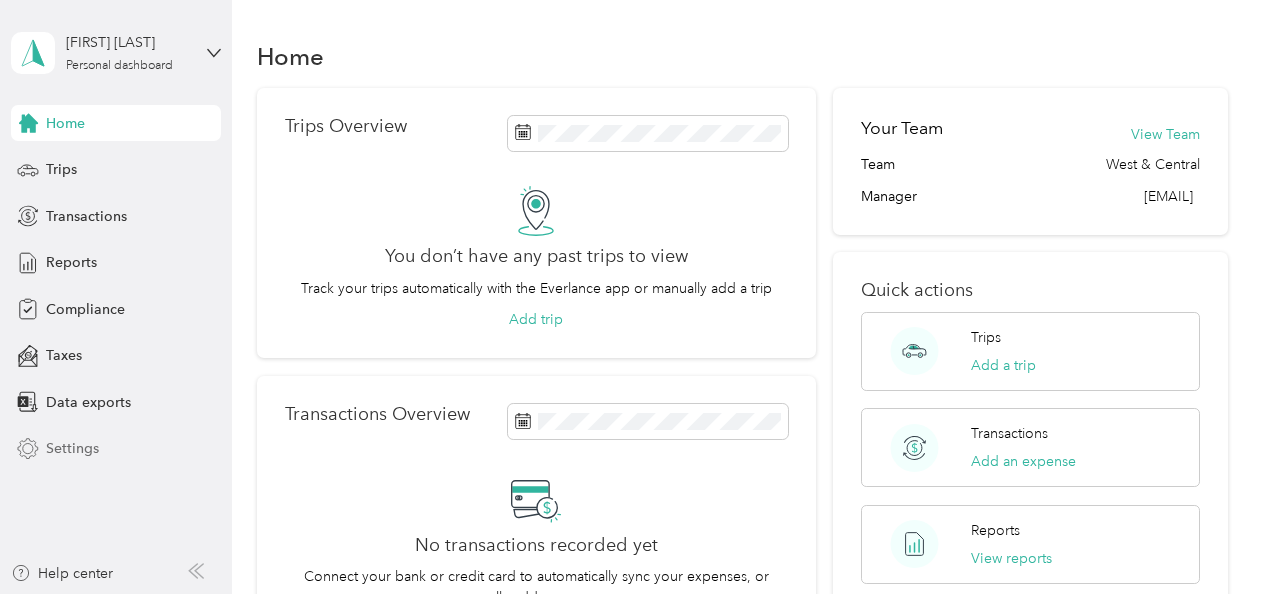 click on "Settings" at bounding box center [72, 448] 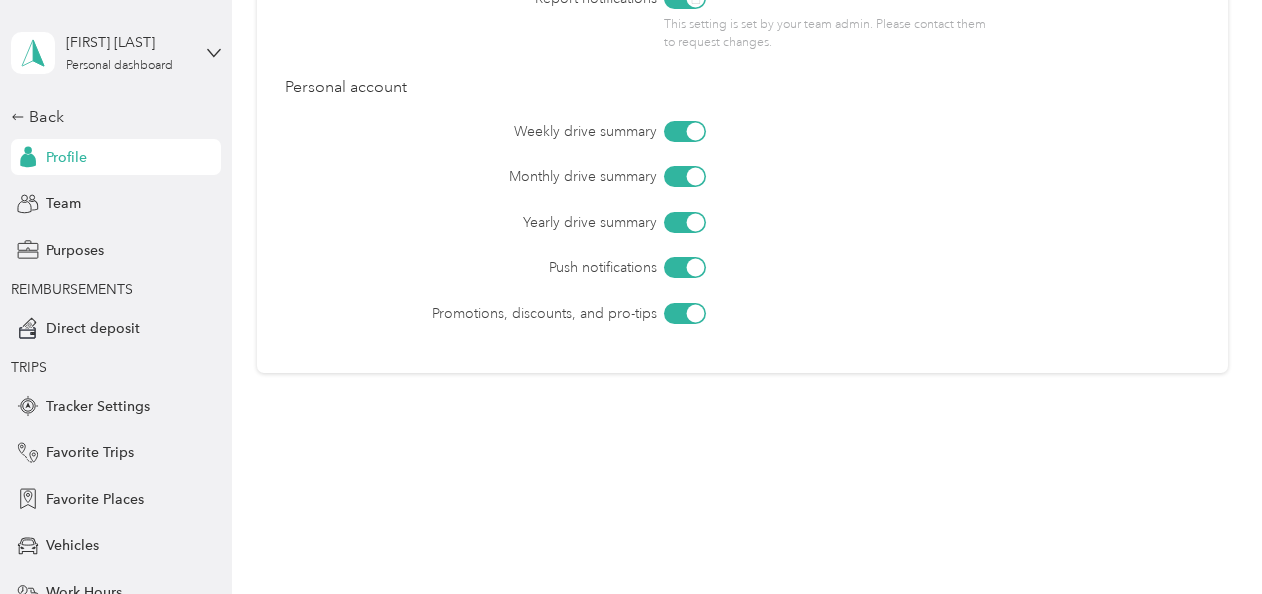 scroll, scrollTop: 1018, scrollLeft: 0, axis: vertical 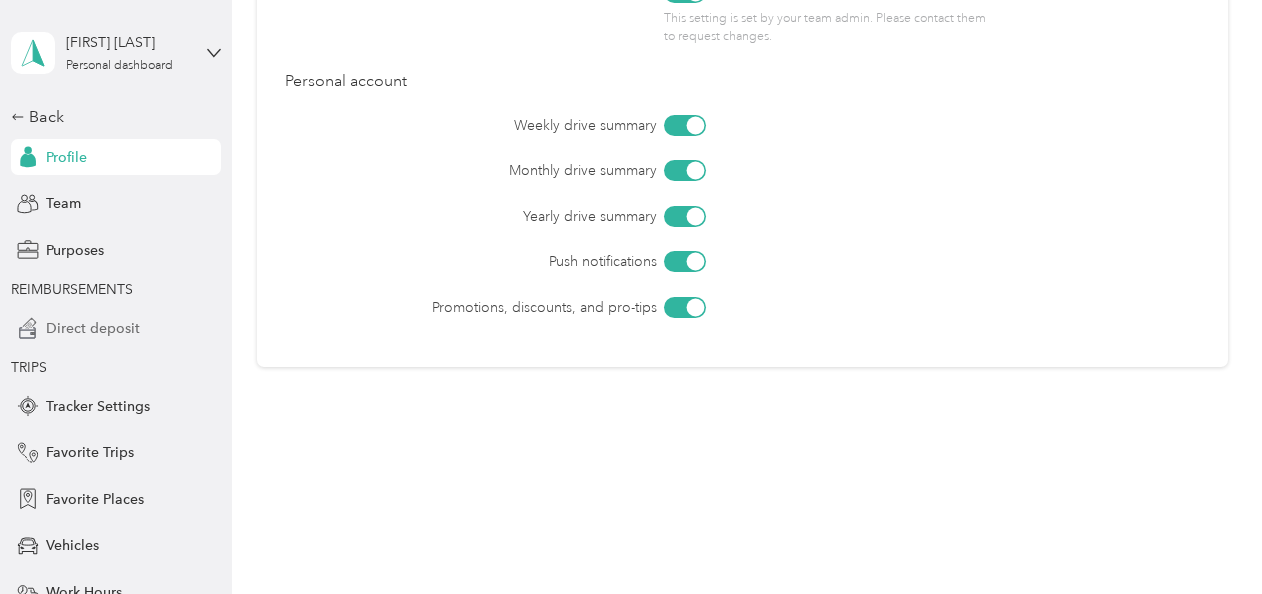 click on "Direct deposit" at bounding box center [93, 328] 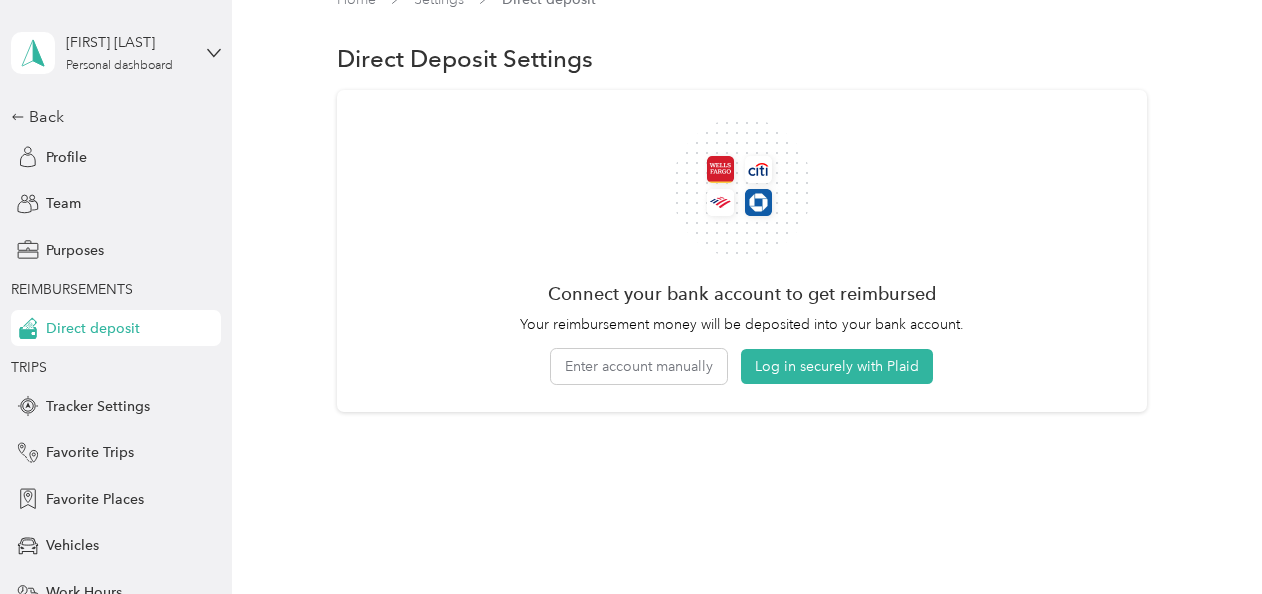 scroll, scrollTop: 60, scrollLeft: 0, axis: vertical 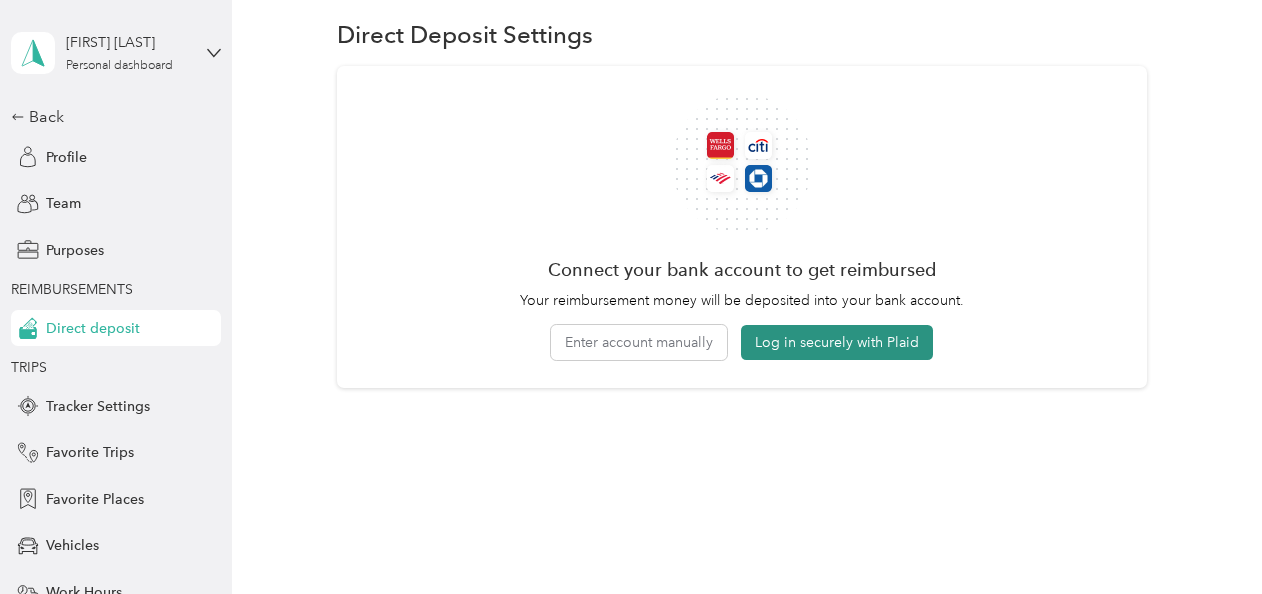 click on "Log in securely with Plaid" at bounding box center [837, 342] 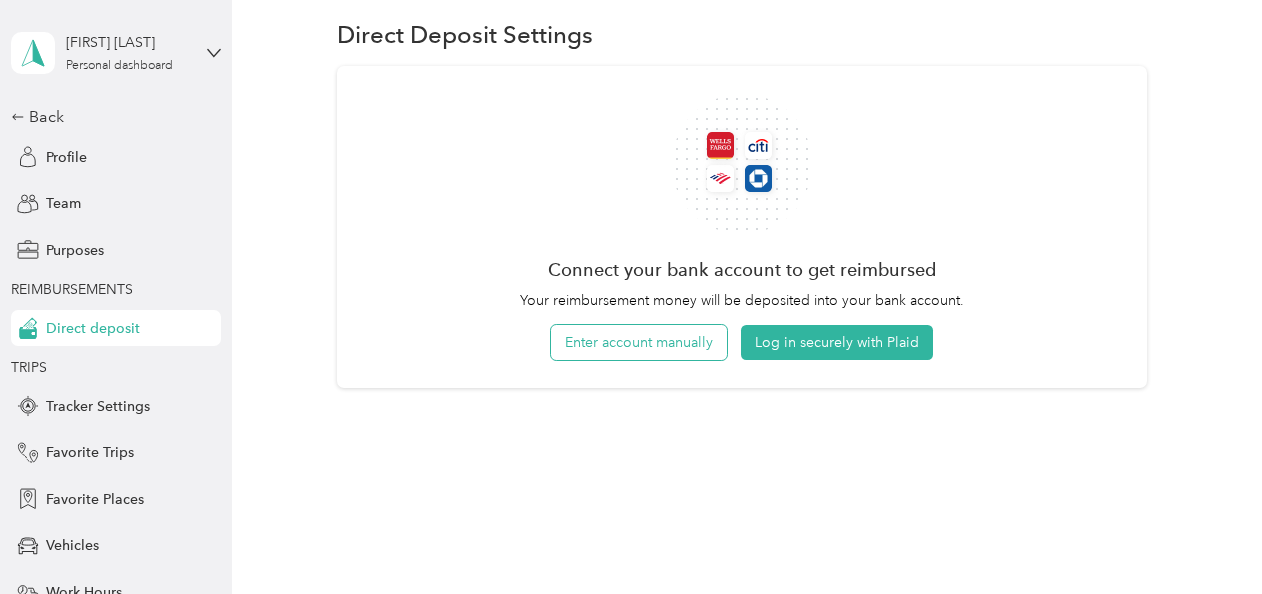 click on "Enter account manually" at bounding box center [639, 342] 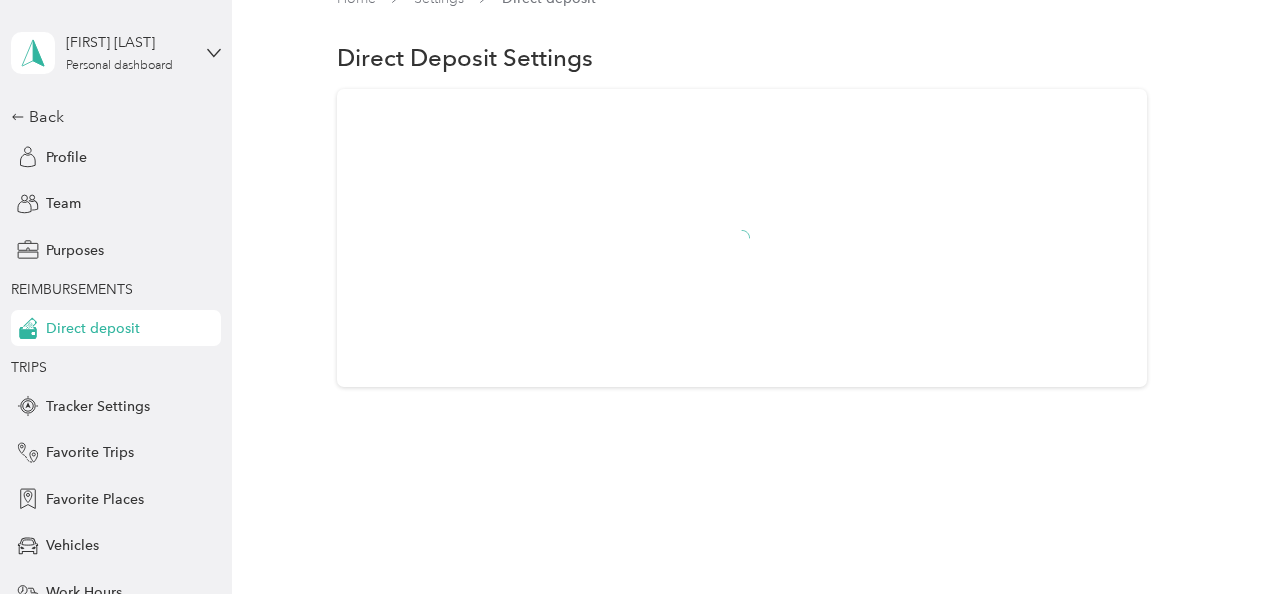 scroll, scrollTop: 36, scrollLeft: 0, axis: vertical 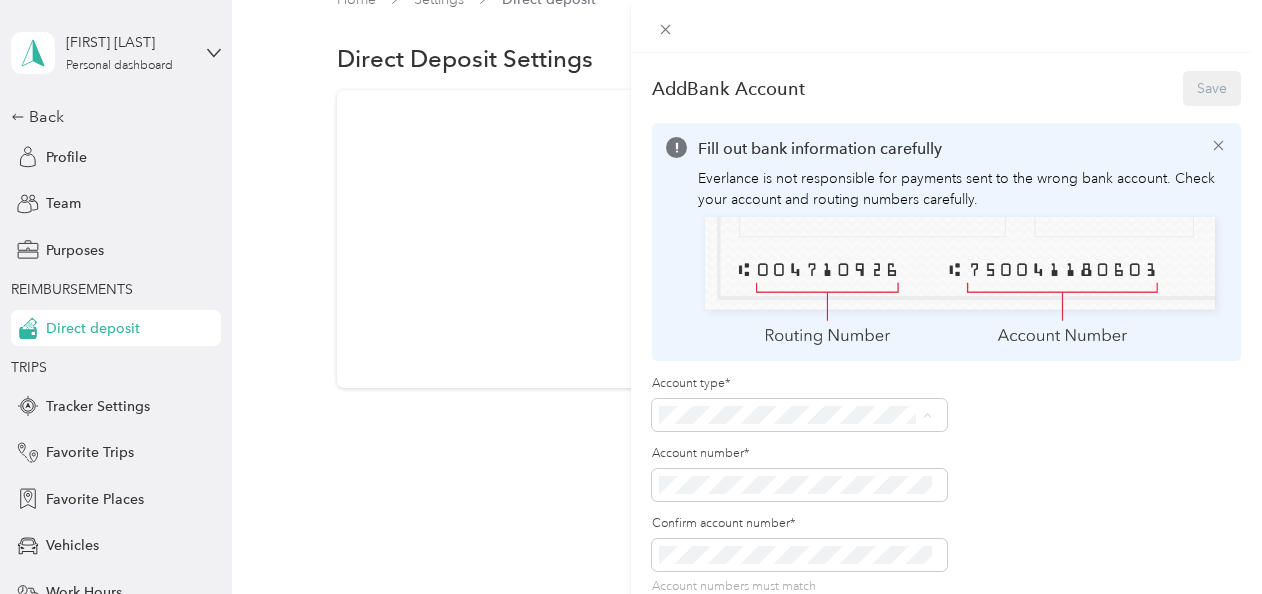 click on "Checking" at bounding box center [696, 446] 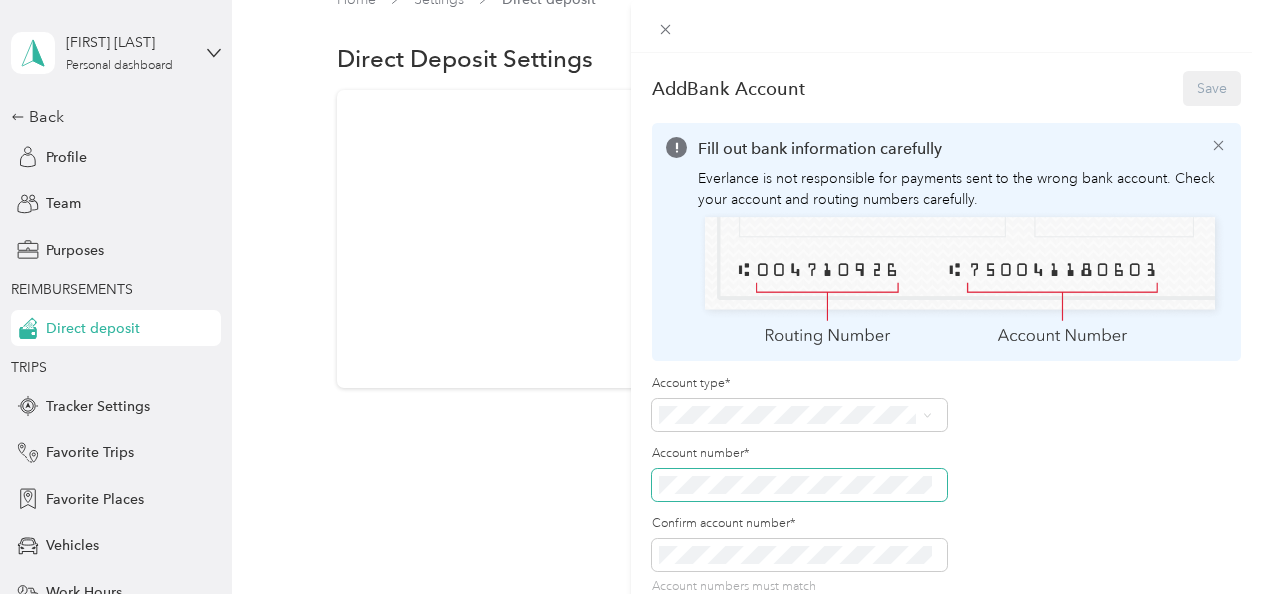 scroll, scrollTop: 60, scrollLeft: 0, axis: vertical 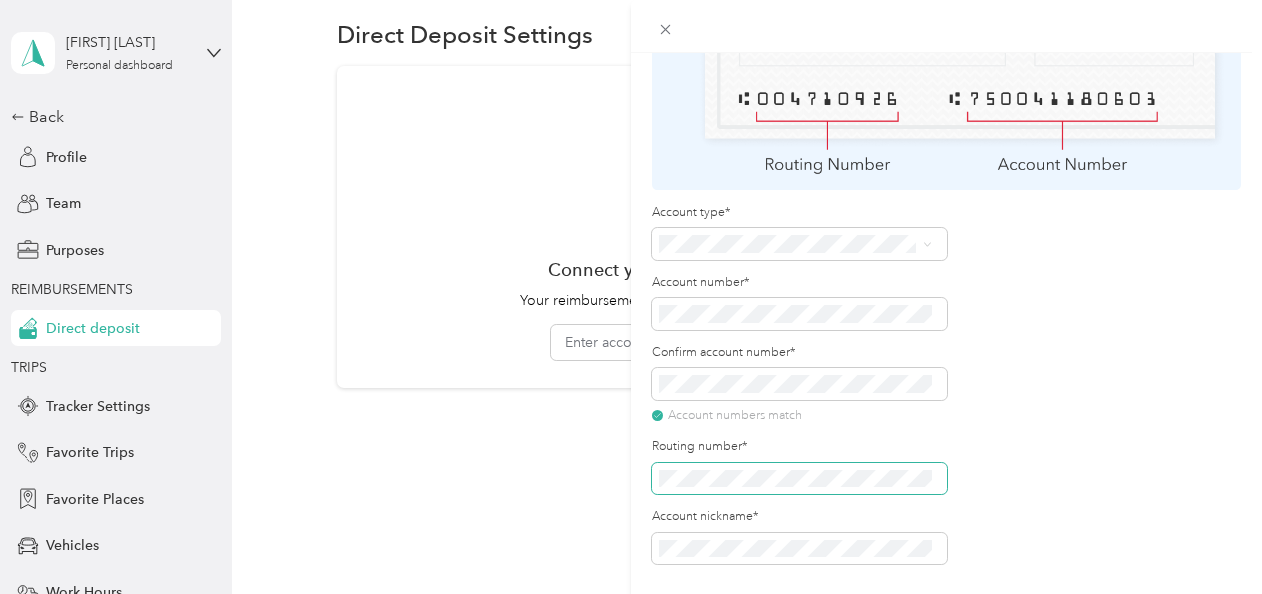 click at bounding box center [799, 479] 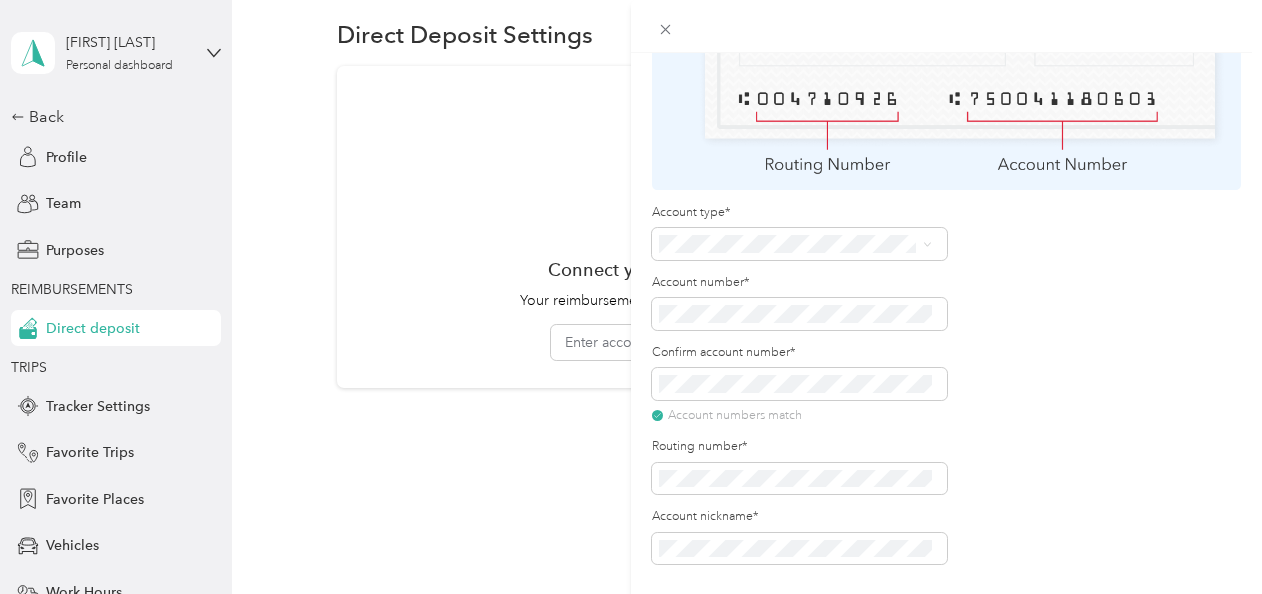 click on "Account type*   Account number*   Confirm account number*   Account numbers match Routing number*   Account nickname*" at bounding box center [946, 384] 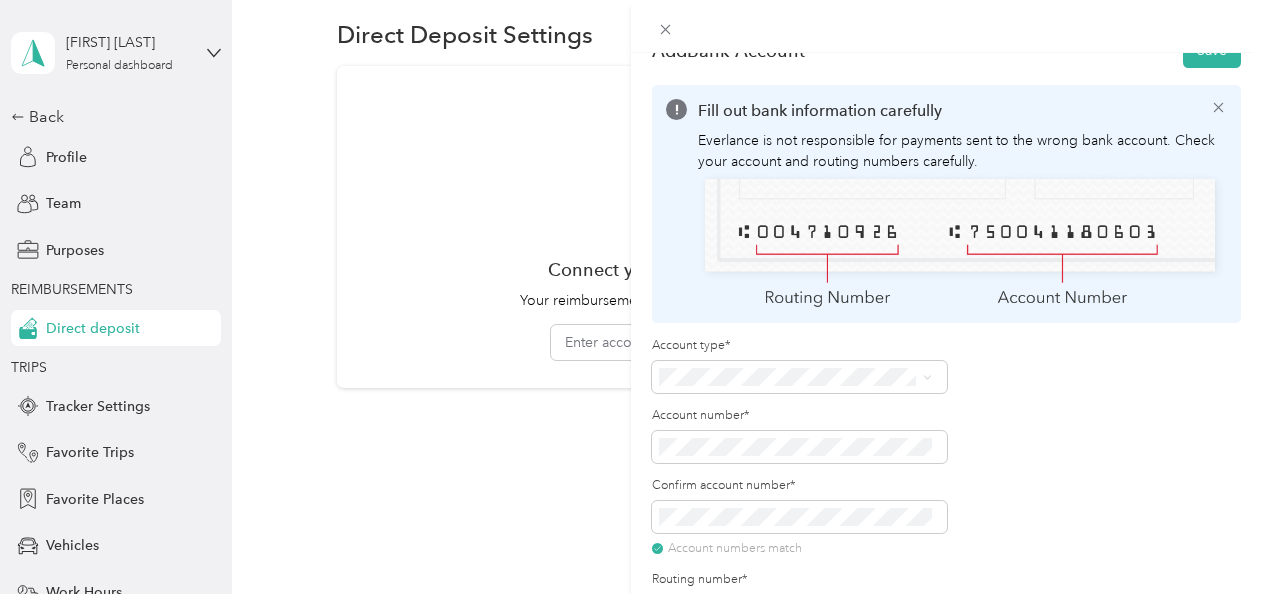 scroll, scrollTop: 0, scrollLeft: 0, axis: both 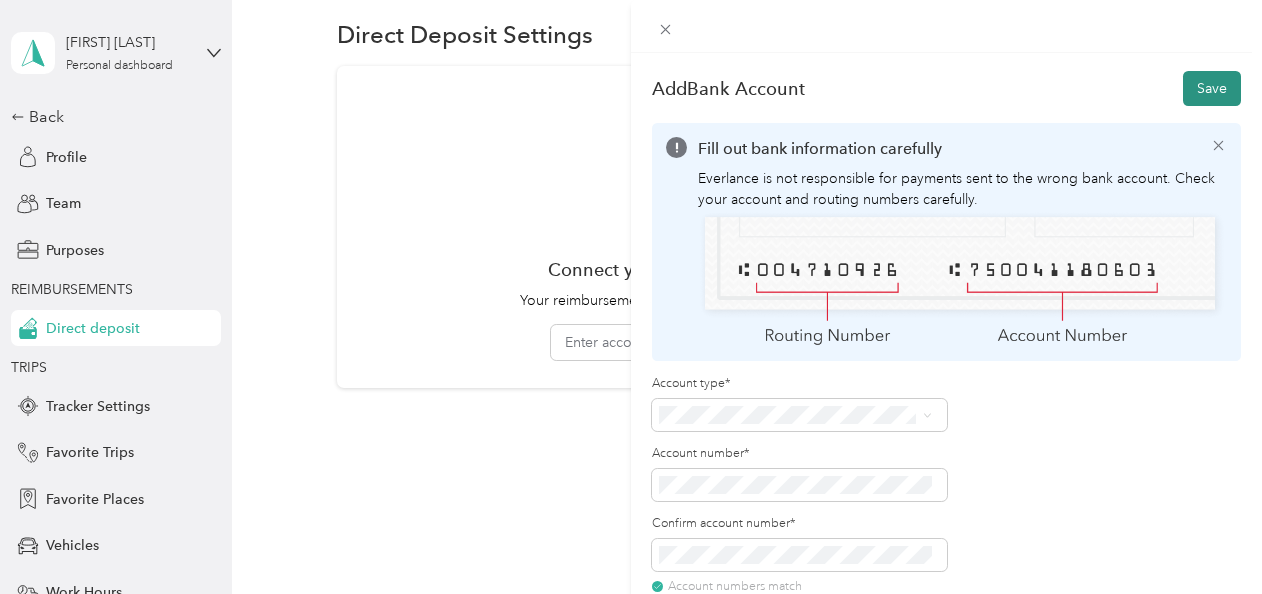 click on "Save" at bounding box center [1212, 88] 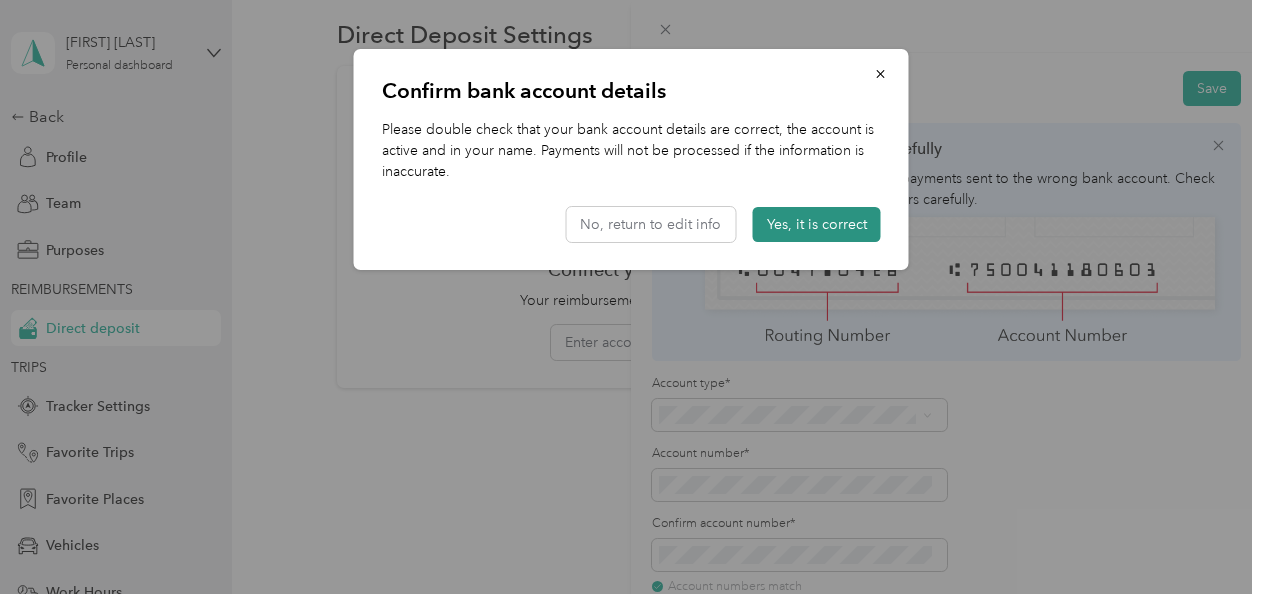 click on "Yes, it is correct" at bounding box center (817, 224) 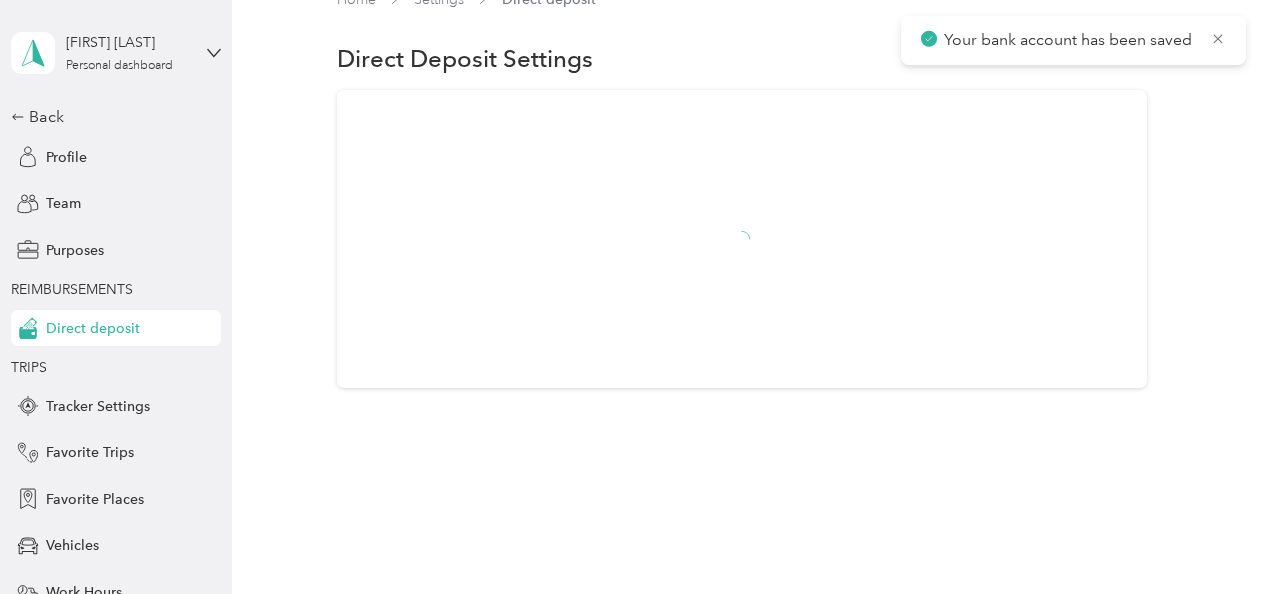 scroll, scrollTop: 35, scrollLeft: 0, axis: vertical 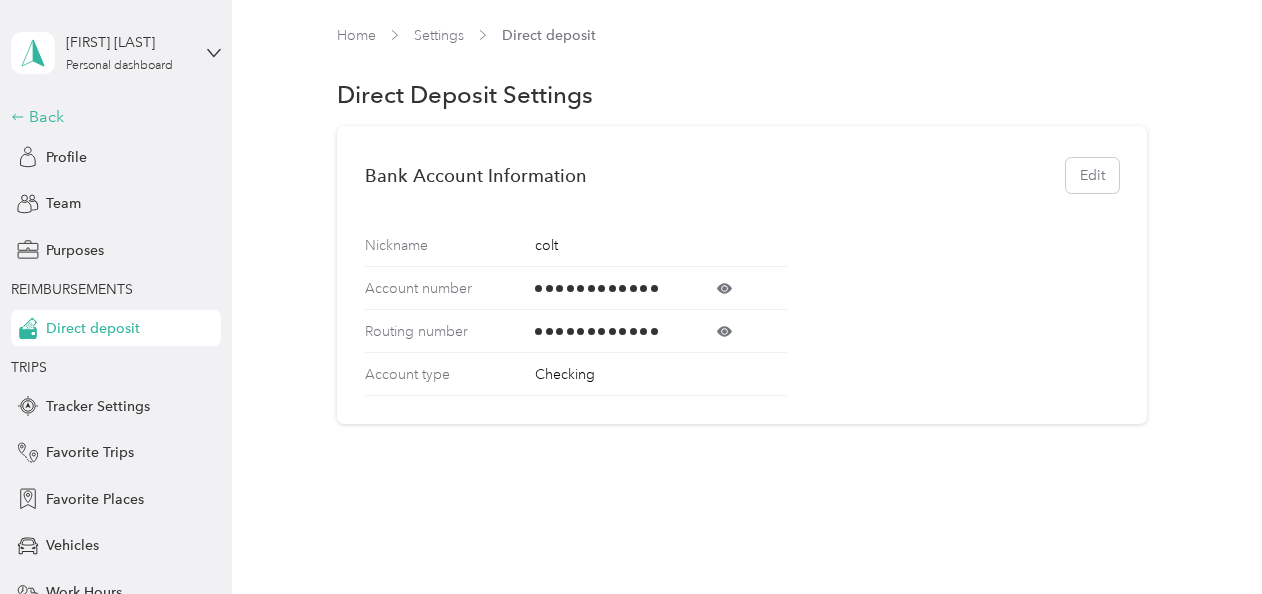 click on "Back" at bounding box center [111, 117] 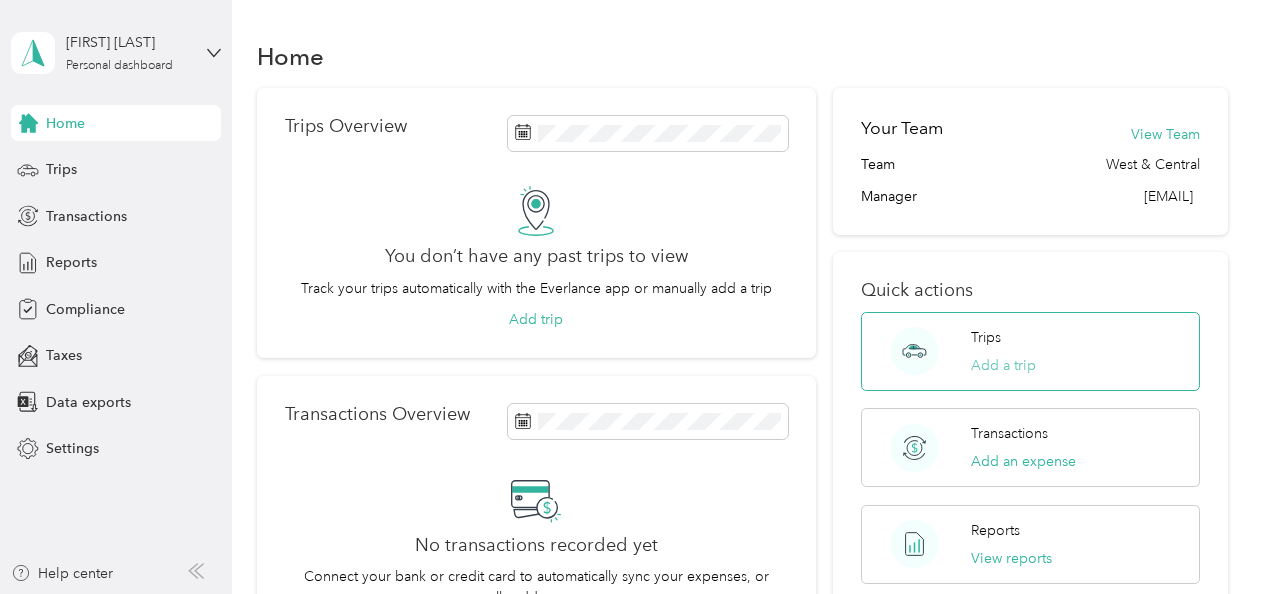 click on "Add a trip" at bounding box center [1003, 365] 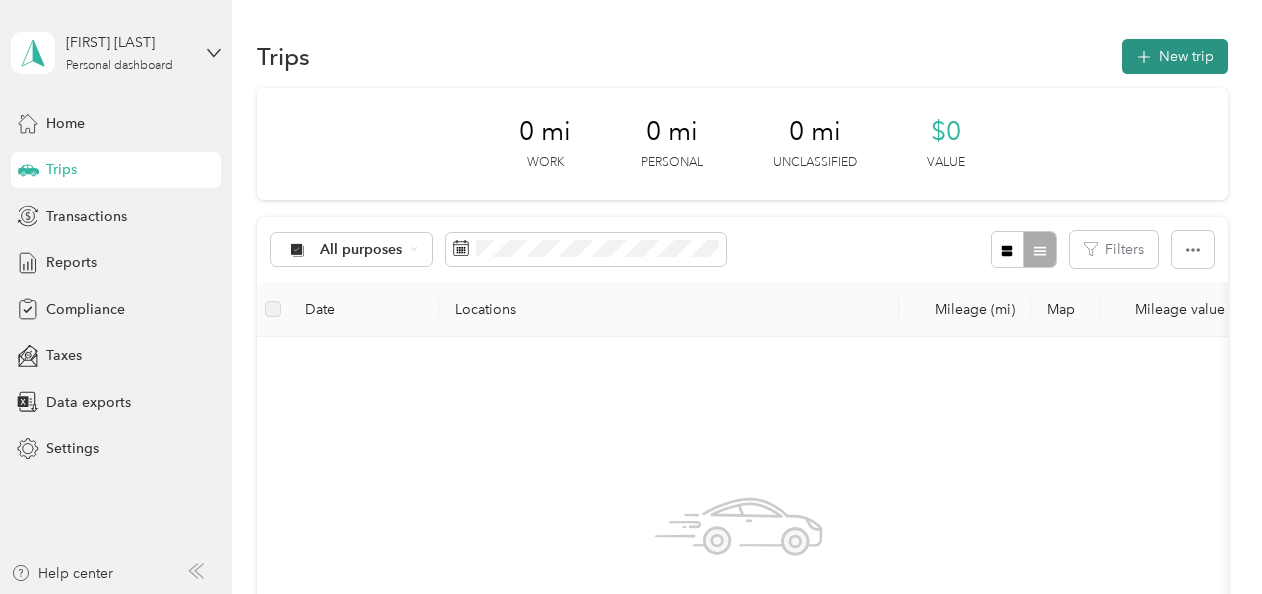 click 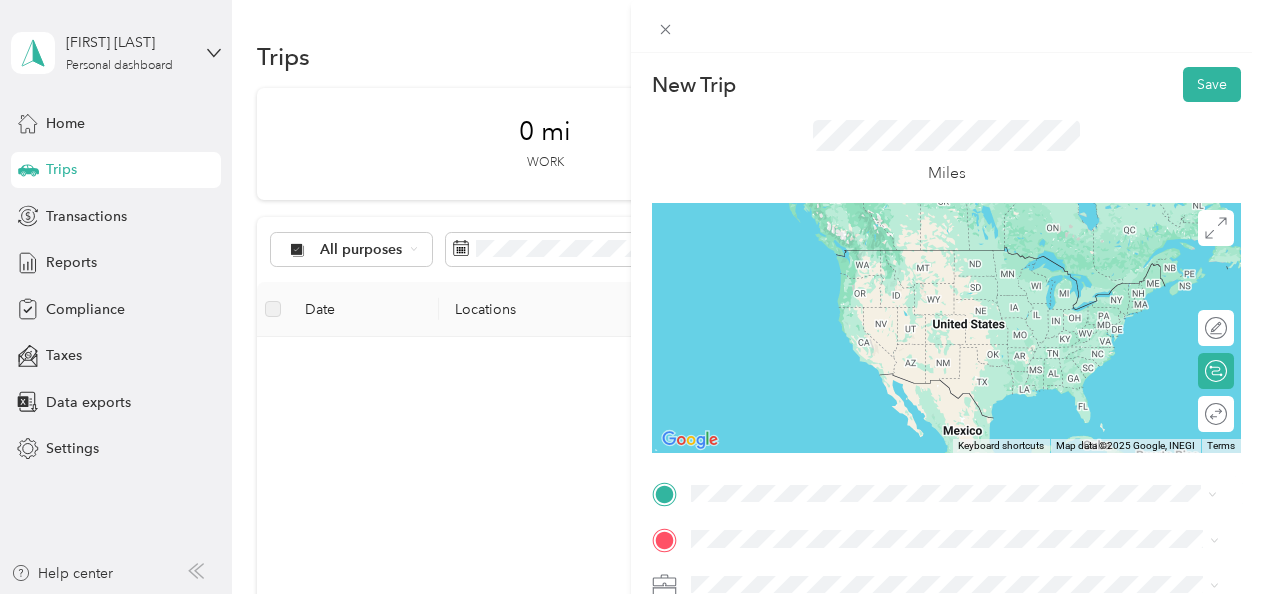 click on "[NUMBER] [STREET]
[CITY], [STATE] [POSTAL_CODE], [COUNTRY]" at bounding box center [955, 259] 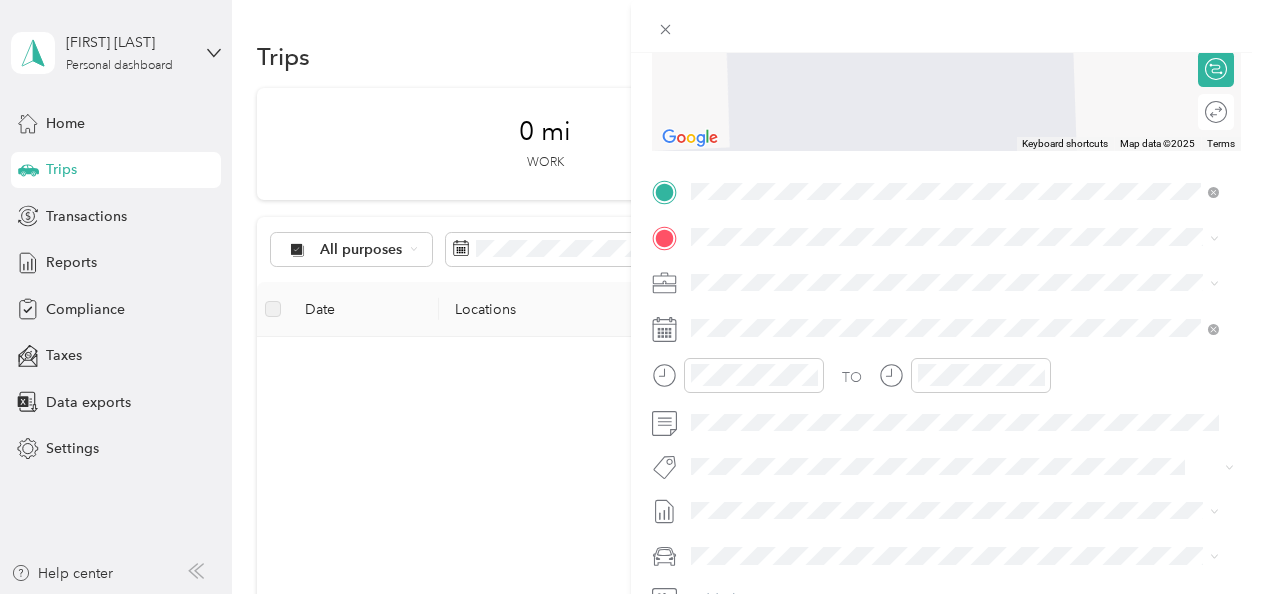 scroll, scrollTop: 314, scrollLeft: 0, axis: vertical 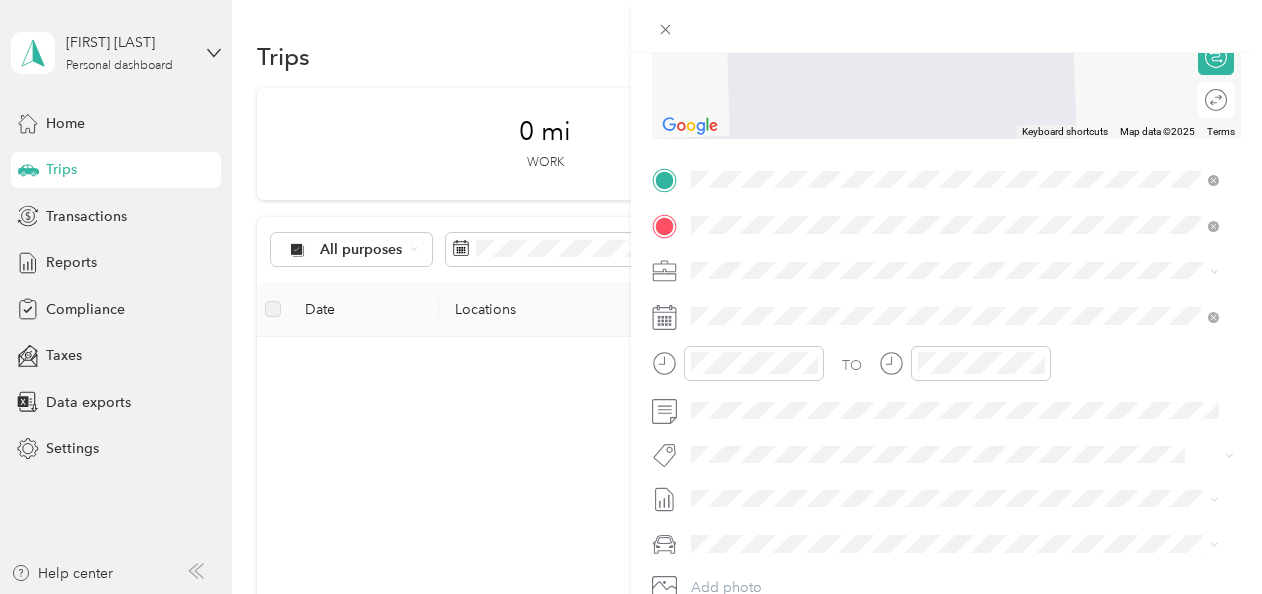 click on "[NUMBER] [STREET]
[CITY], [STATE] [POSTAL_CODE], [COUNTRY]" at bounding box center (873, 305) 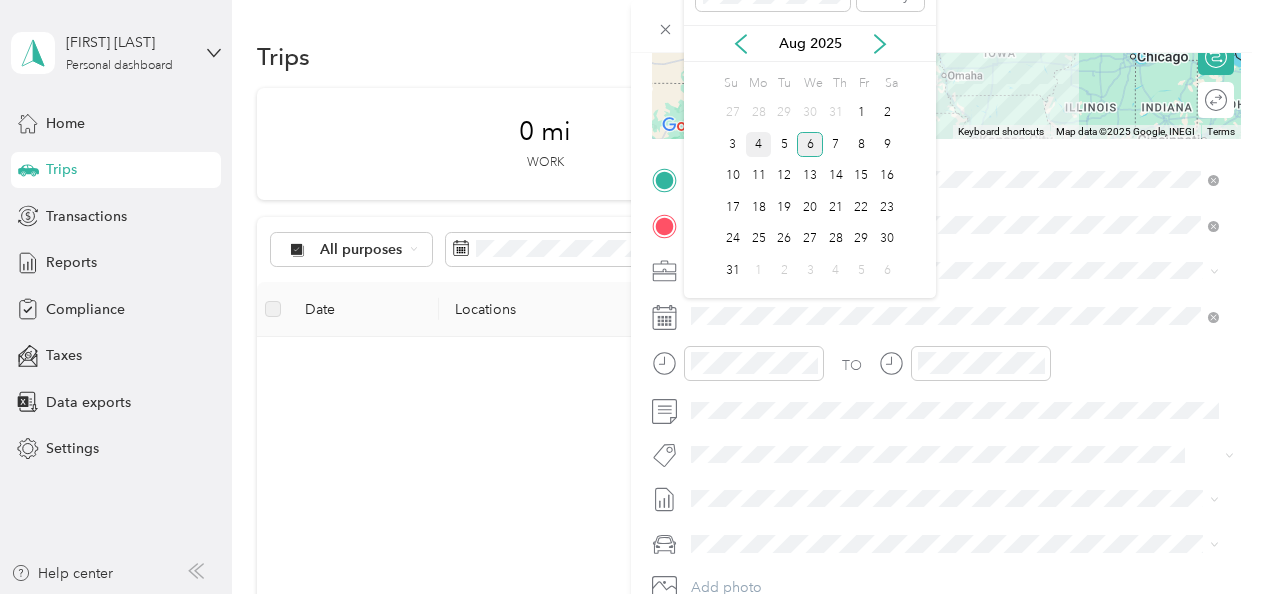 click on "4" at bounding box center (759, 144) 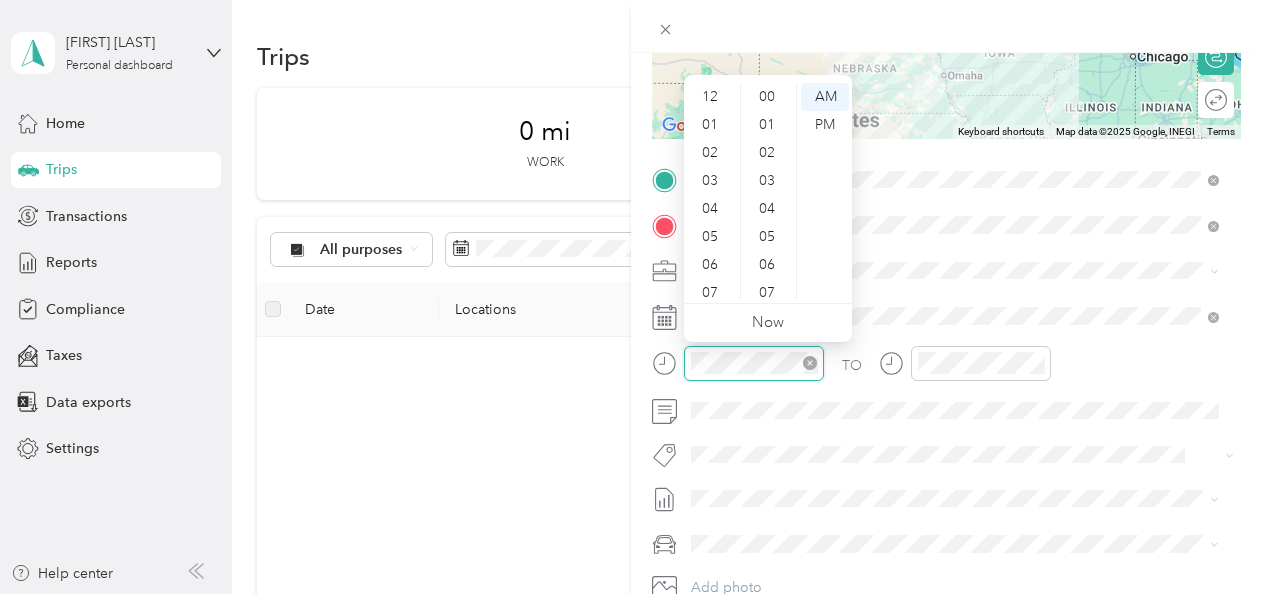 scroll, scrollTop: 1120, scrollLeft: 0, axis: vertical 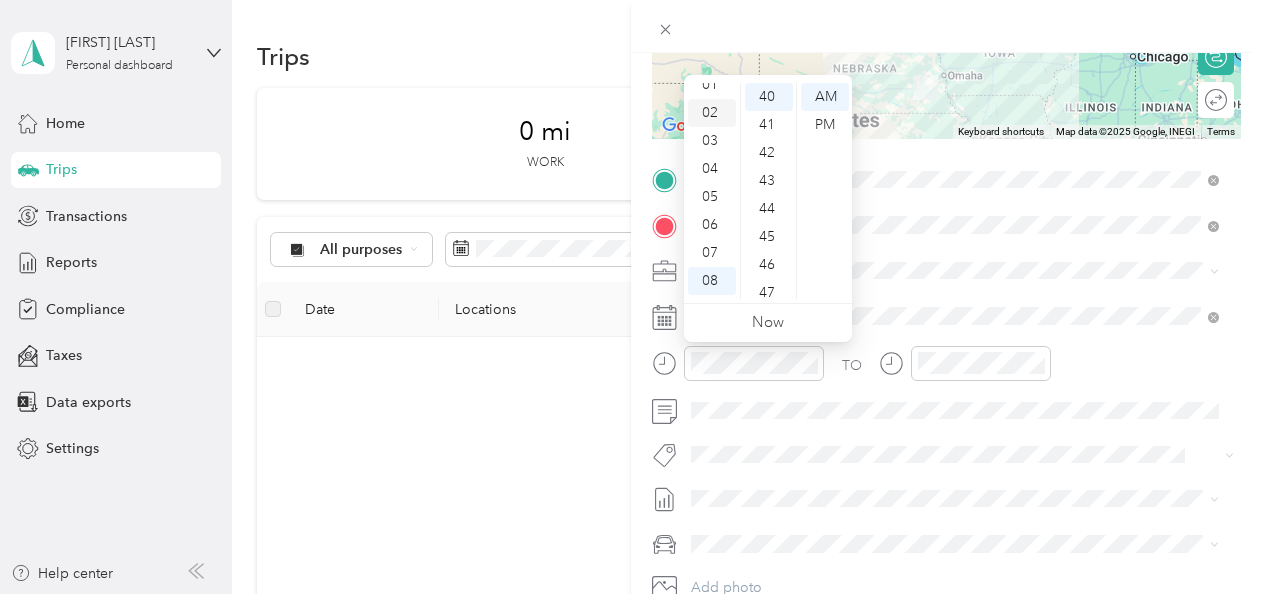 click on "02" at bounding box center [712, 113] 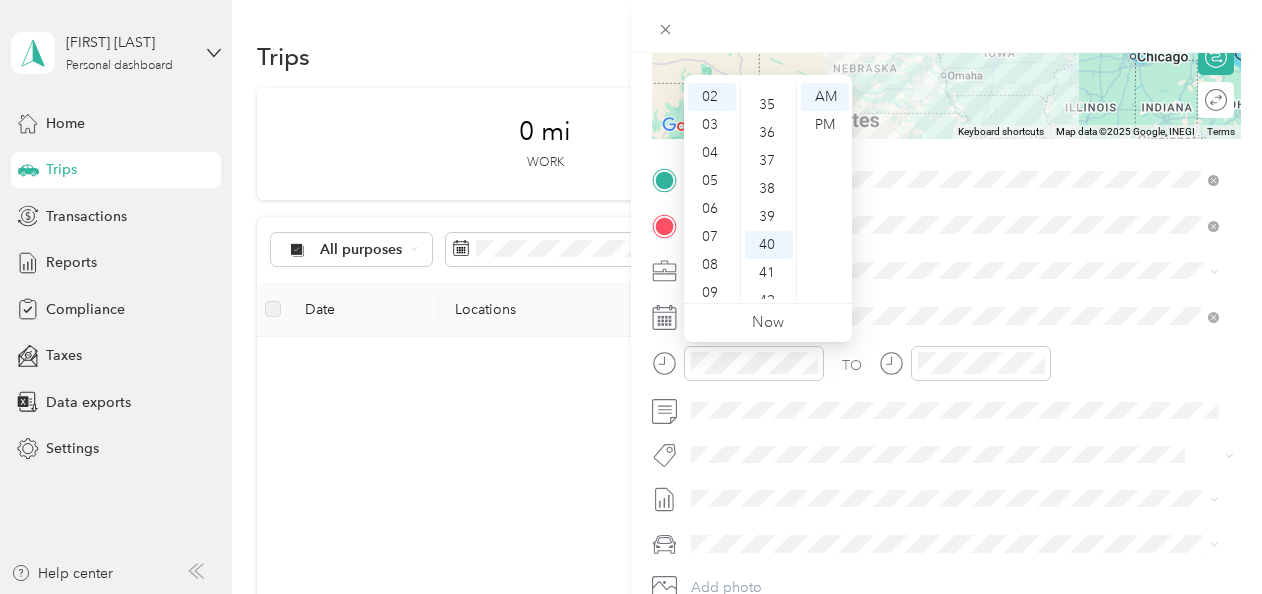 scroll, scrollTop: 960, scrollLeft: 0, axis: vertical 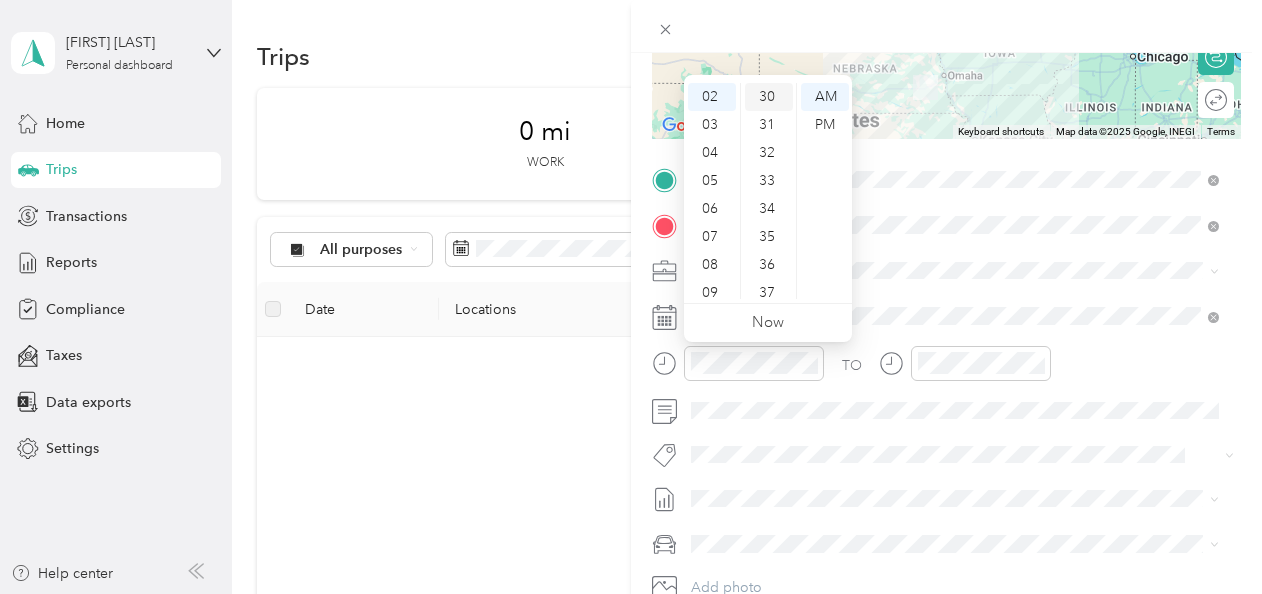 click on "30" at bounding box center [769, 97] 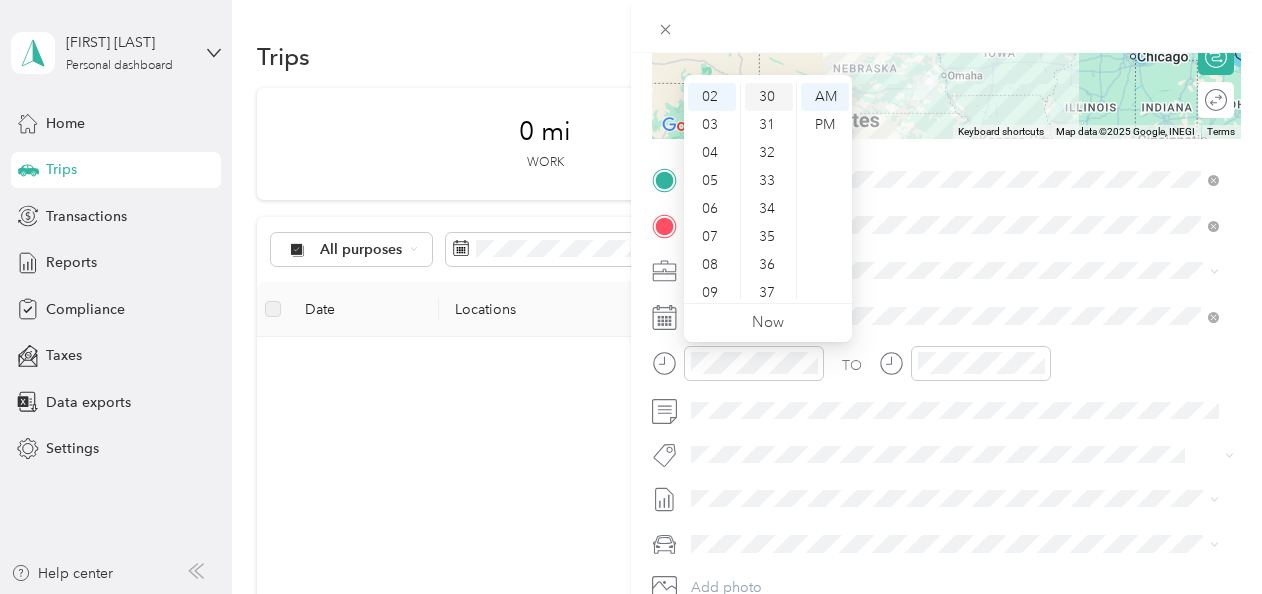 click on "30" at bounding box center [769, 97] 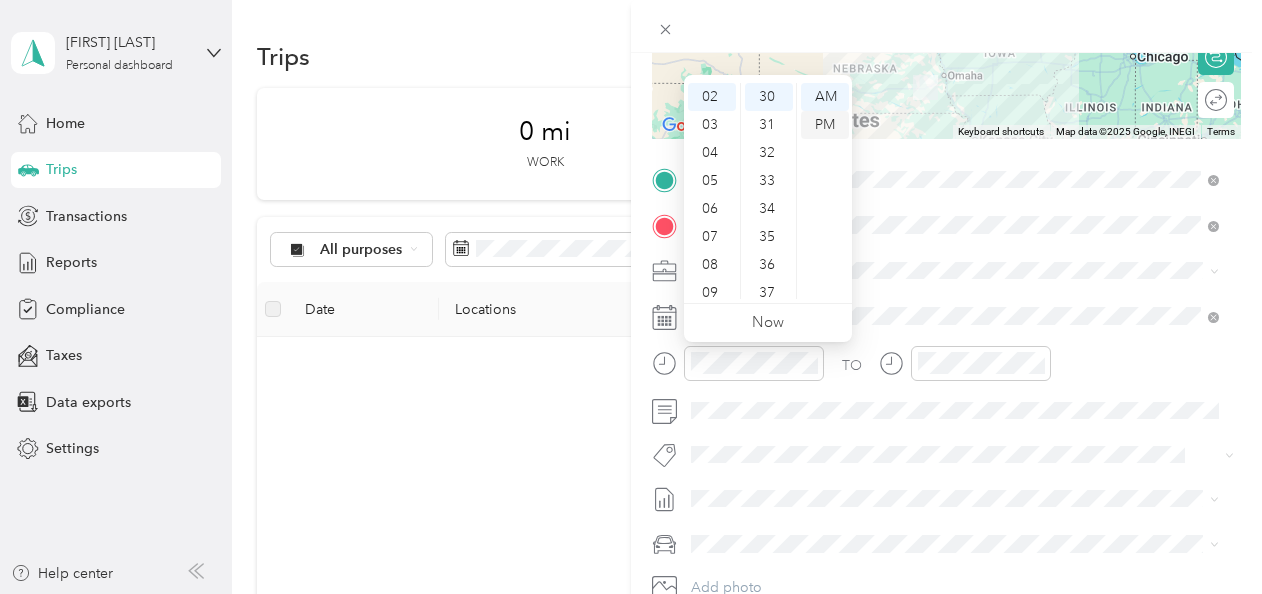 click on "PM" at bounding box center (825, 125) 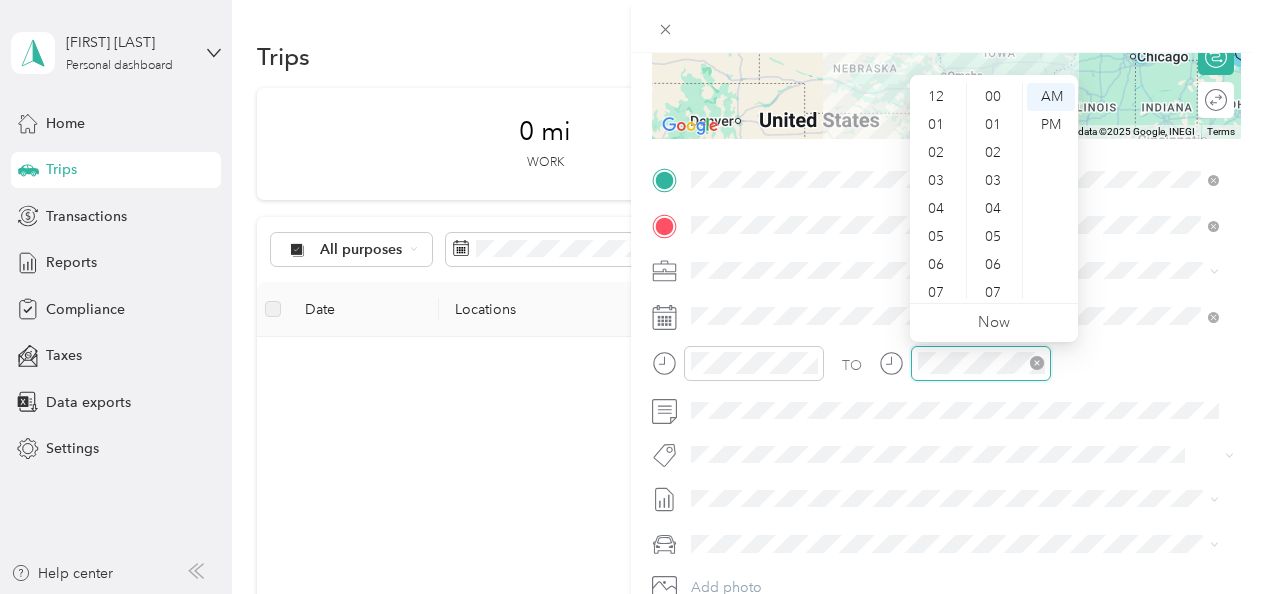 scroll, scrollTop: 1120, scrollLeft: 0, axis: vertical 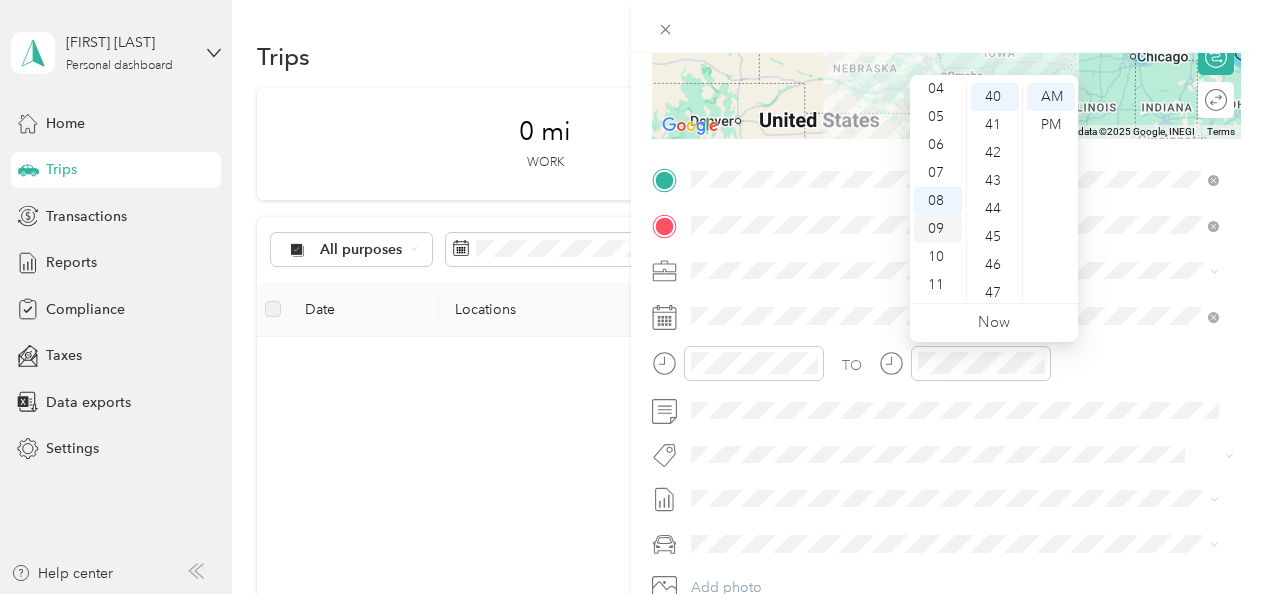 click on "09" at bounding box center [938, 229] 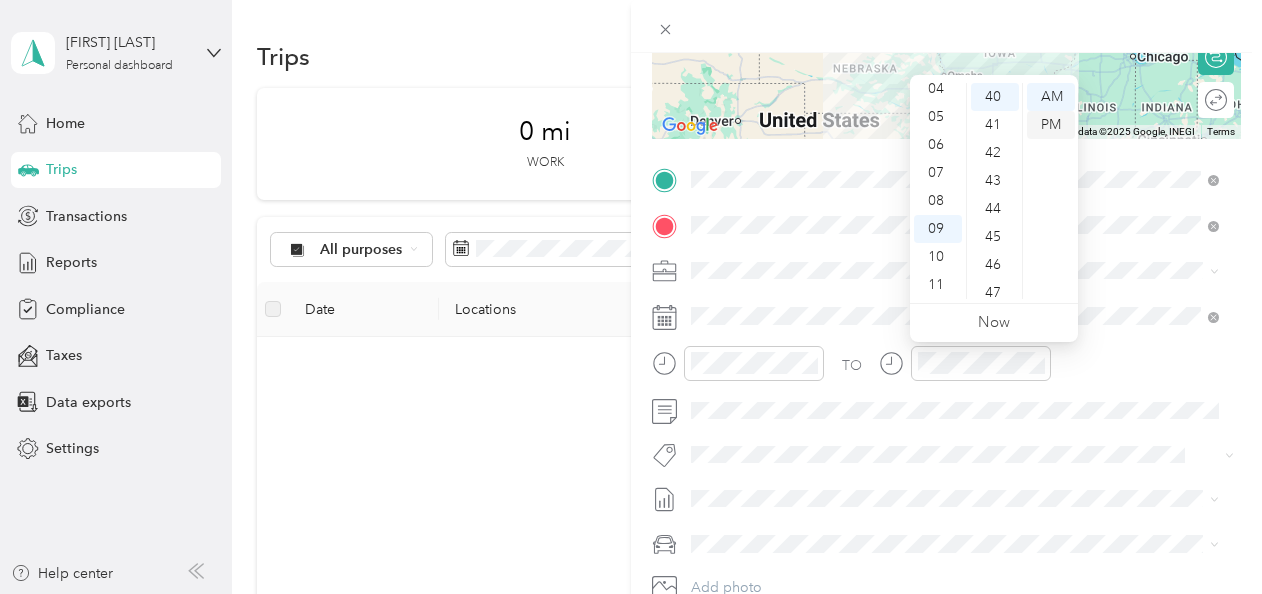 click on "PM" at bounding box center (1051, 125) 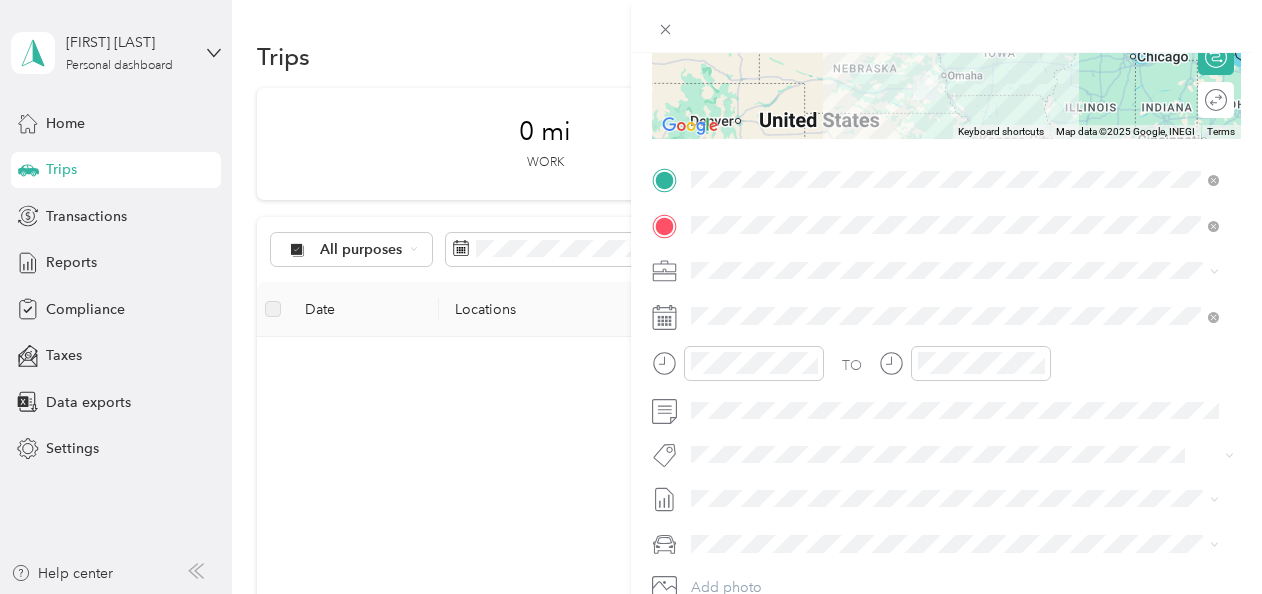 click on "TO Add photo" at bounding box center [946, 405] 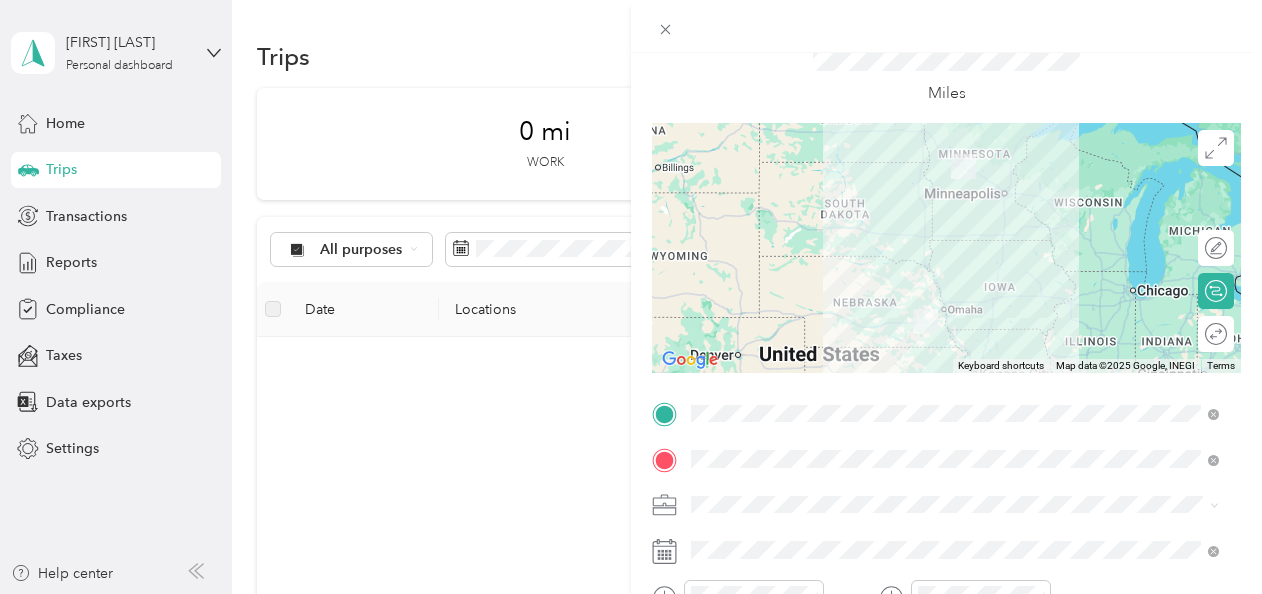 scroll, scrollTop: 79, scrollLeft: 0, axis: vertical 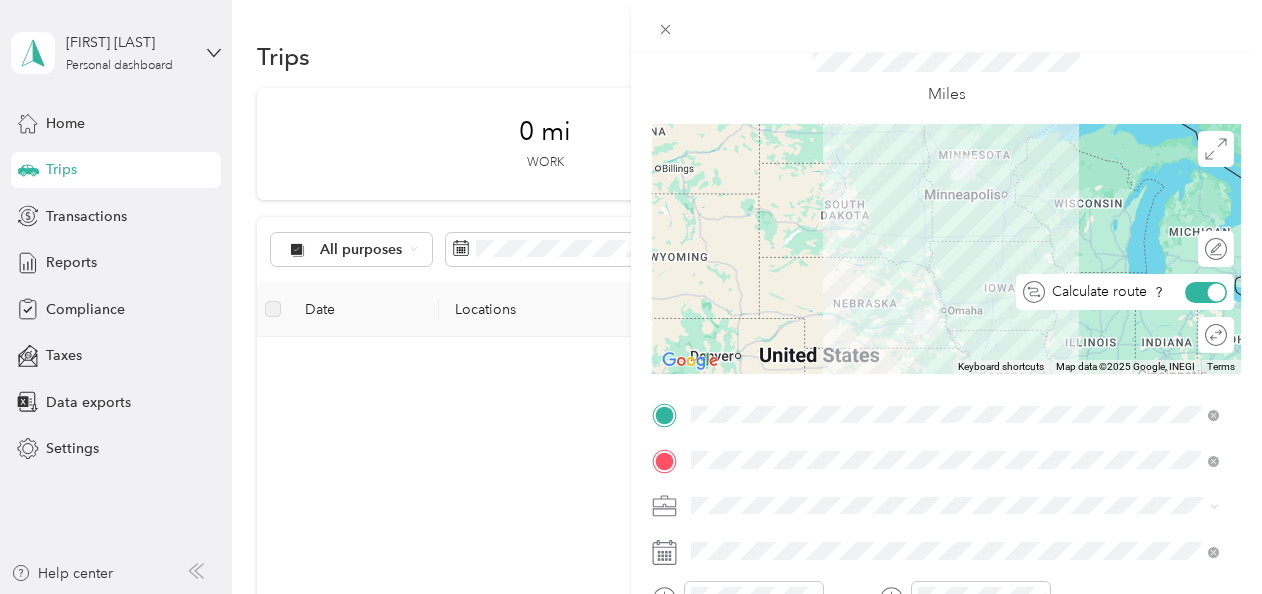 click at bounding box center [1217, 292] 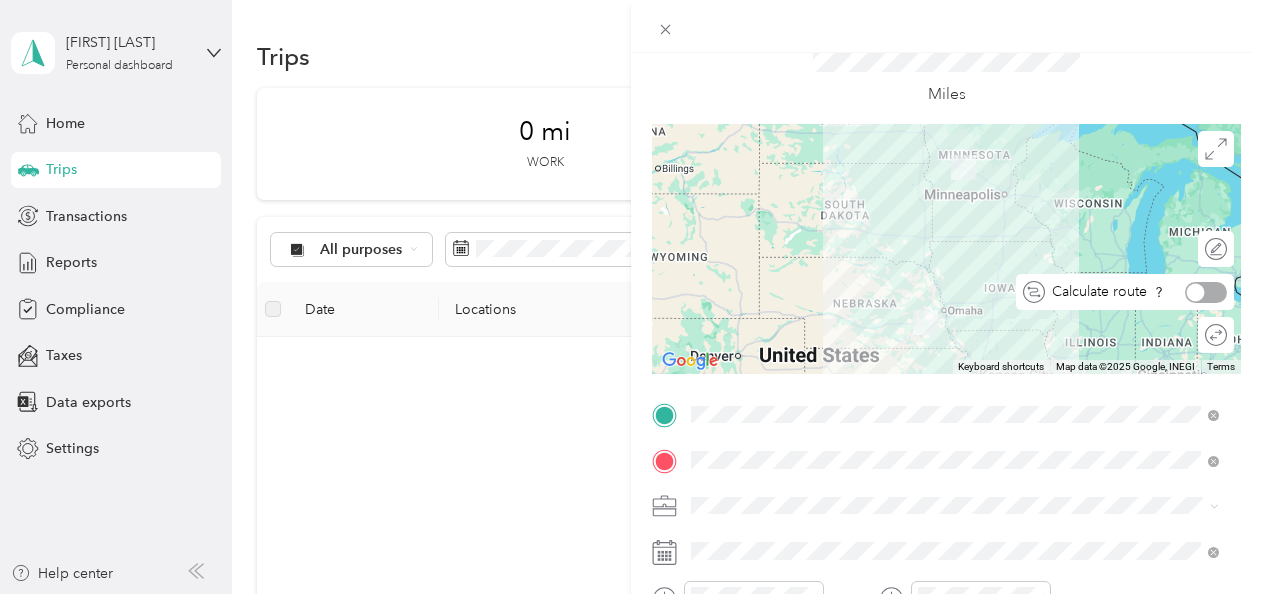 click at bounding box center (1206, 292) 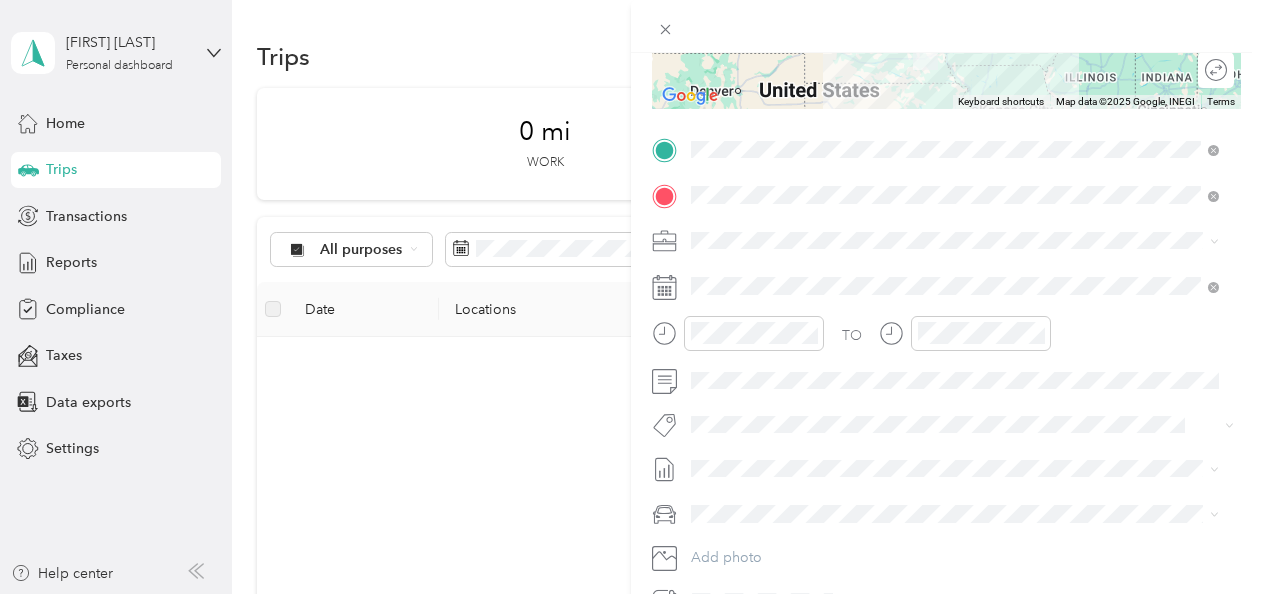 scroll, scrollTop: 455, scrollLeft: 0, axis: vertical 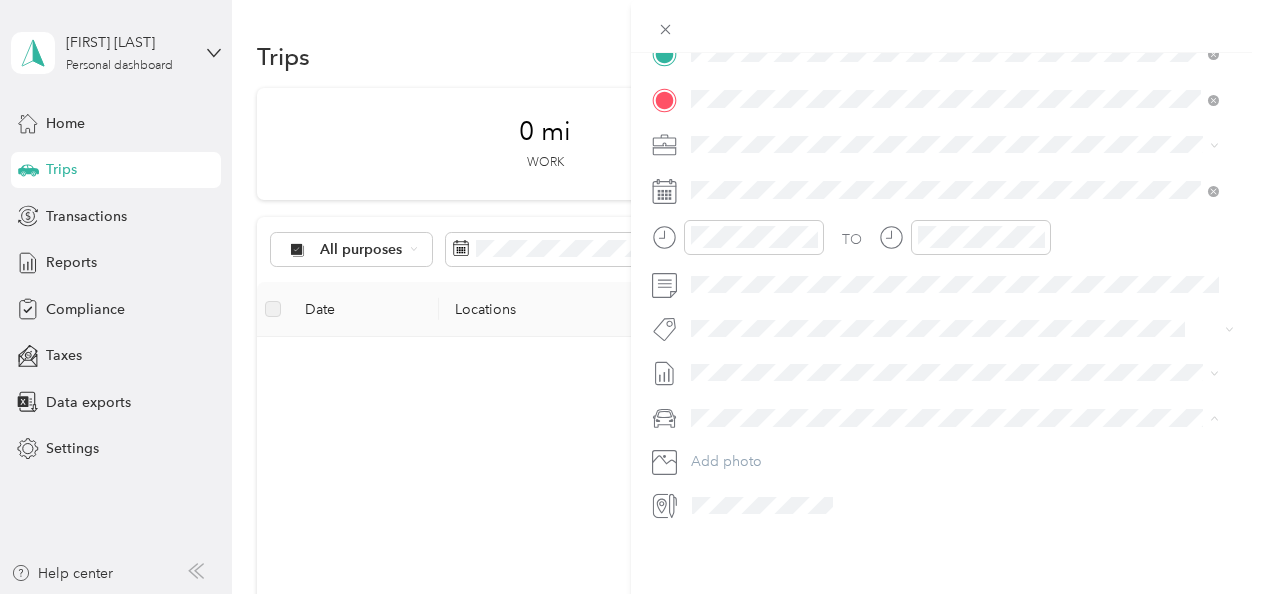 click on "Mazda CX-5" at bounding box center [736, 437] 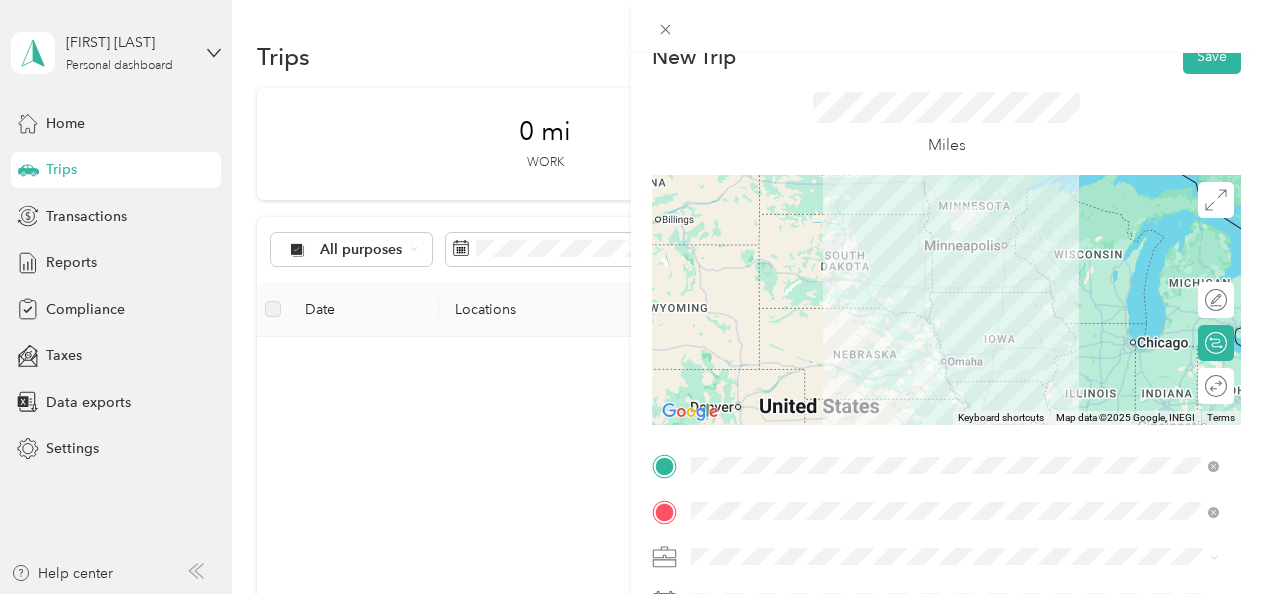 scroll, scrollTop: 0, scrollLeft: 0, axis: both 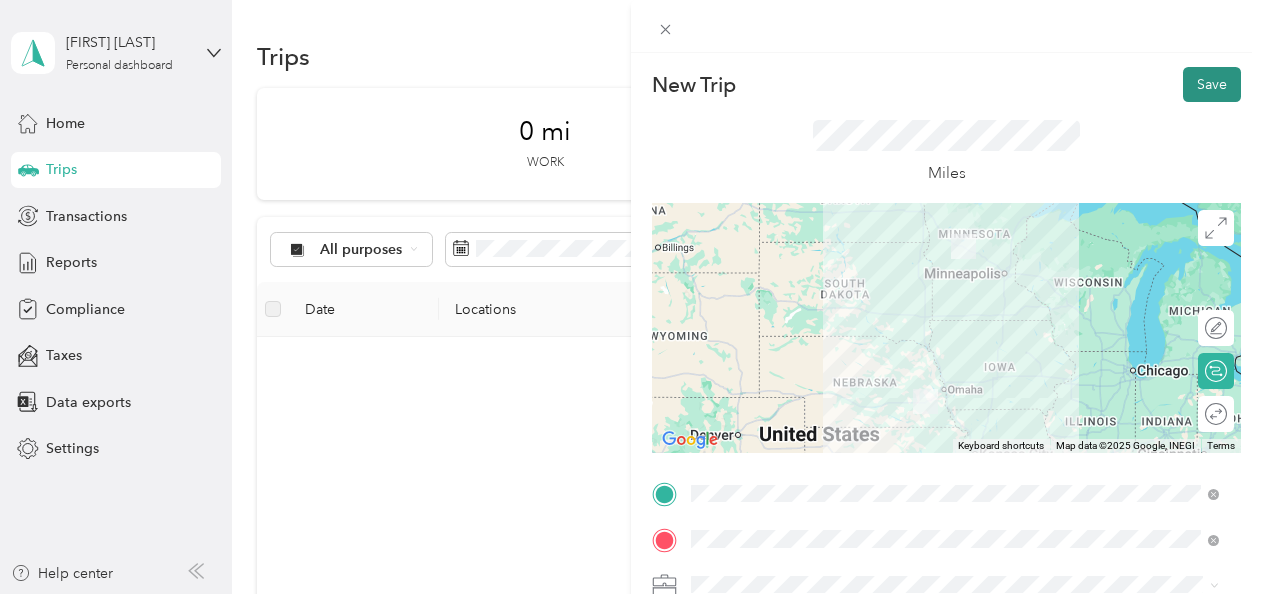 click on "Save" at bounding box center [1212, 84] 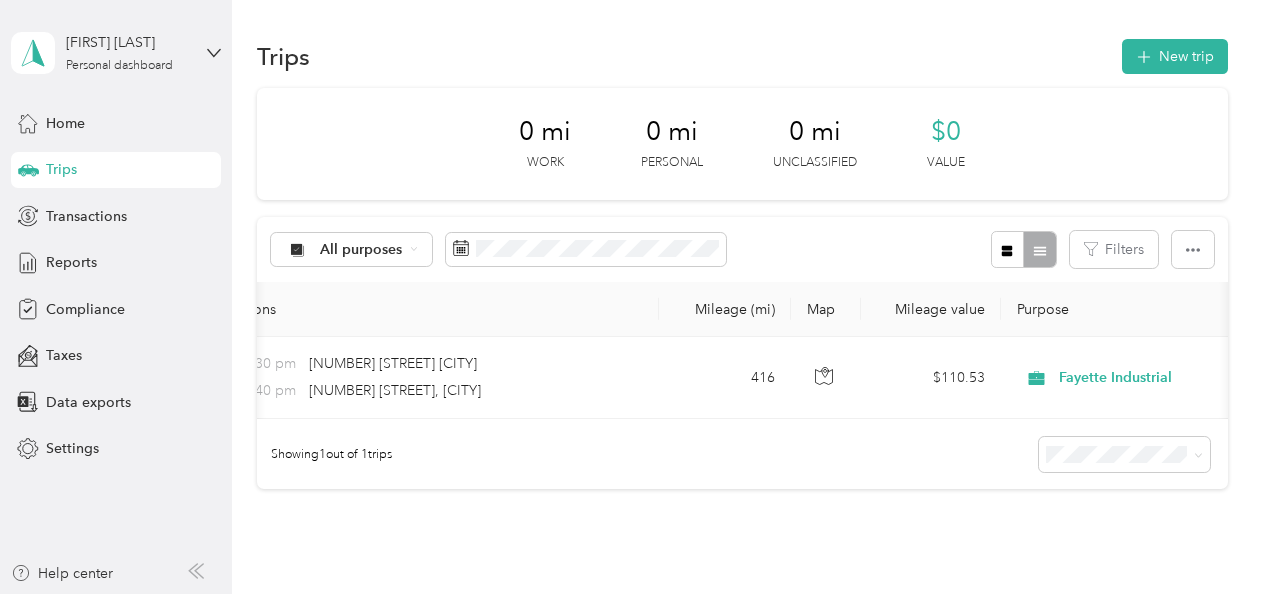 scroll, scrollTop: 0, scrollLeft: 306, axis: horizontal 